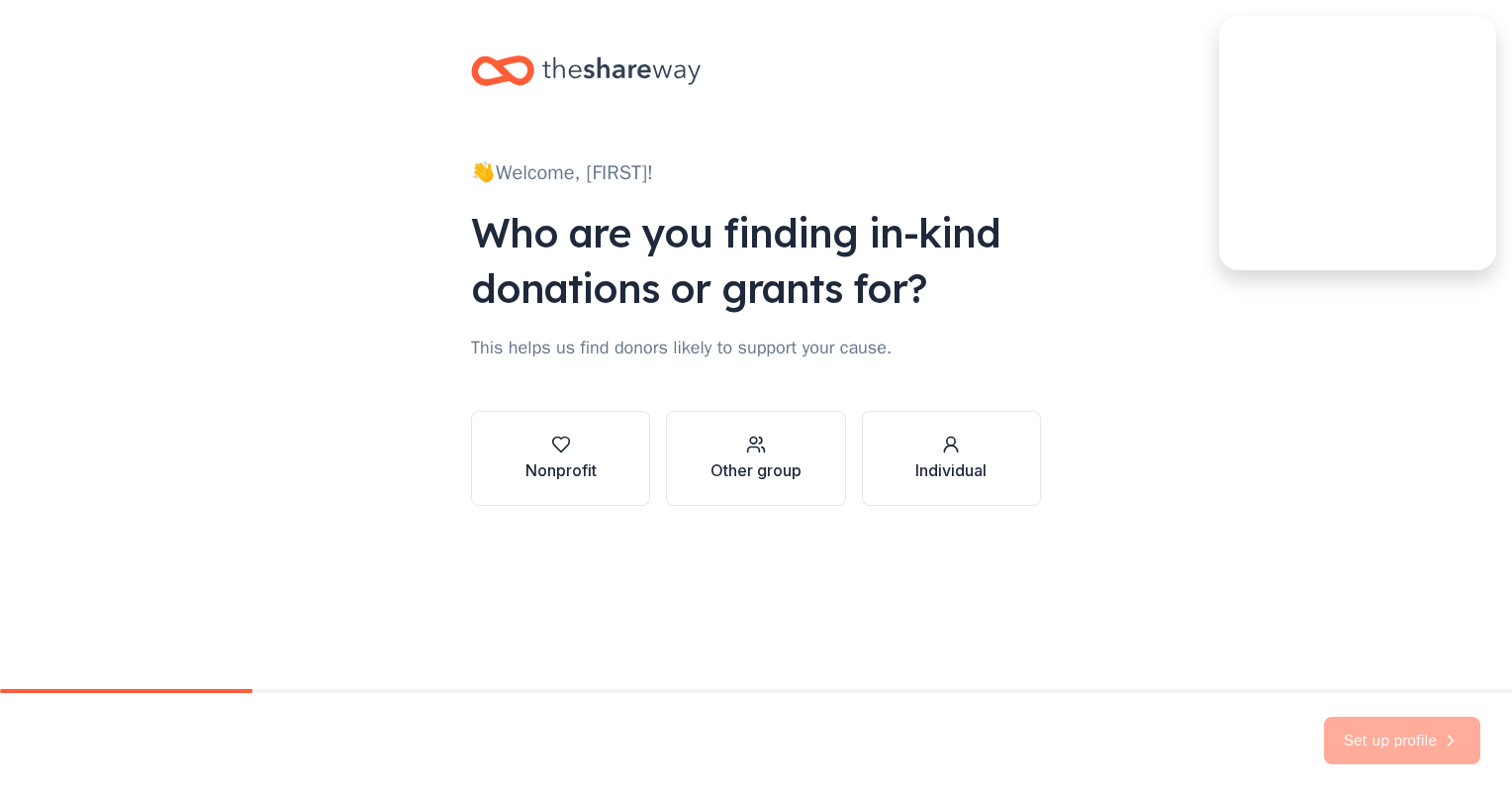 scroll, scrollTop: 0, scrollLeft: 0, axis: both 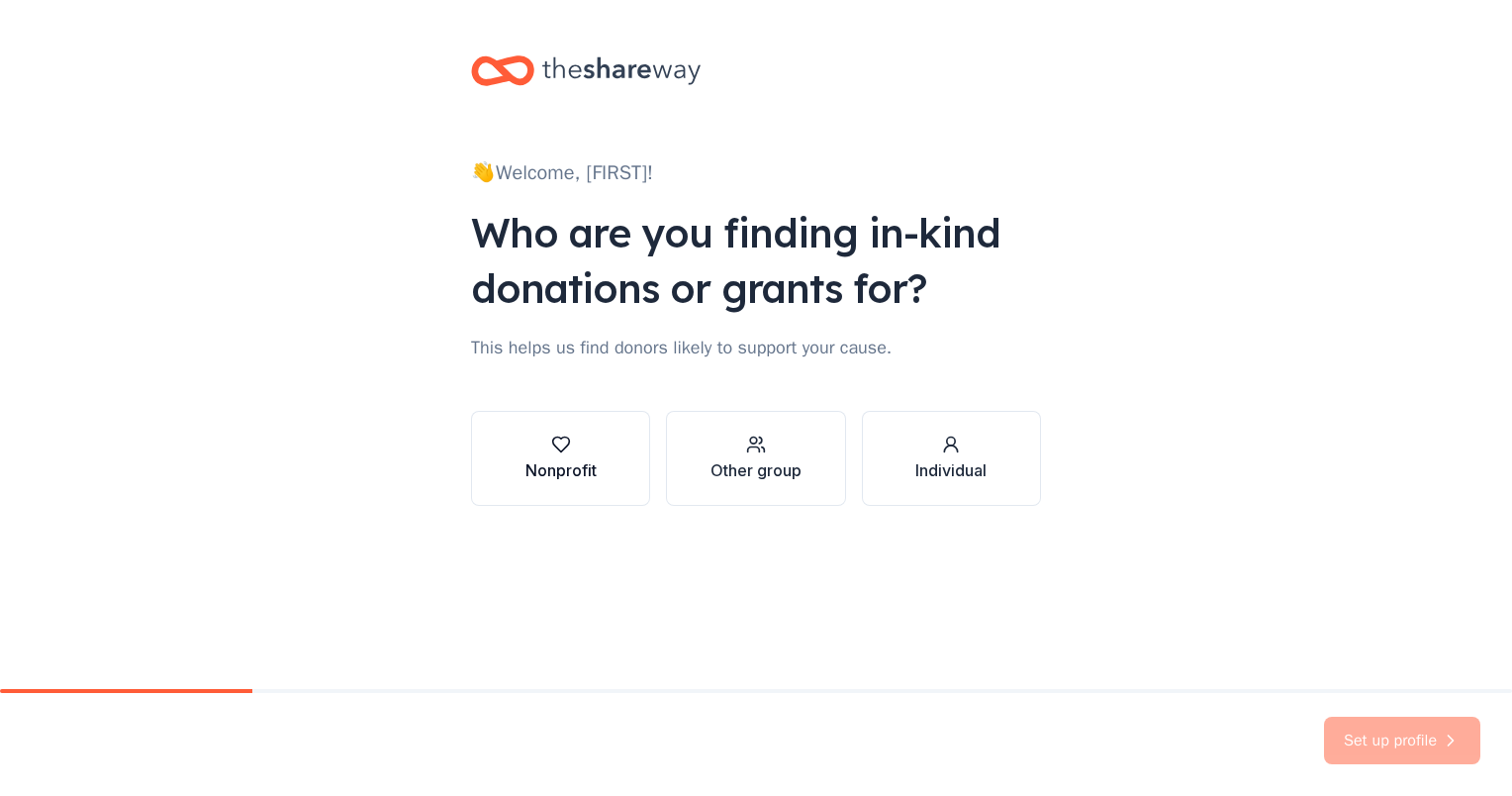 click at bounding box center [561, 445] 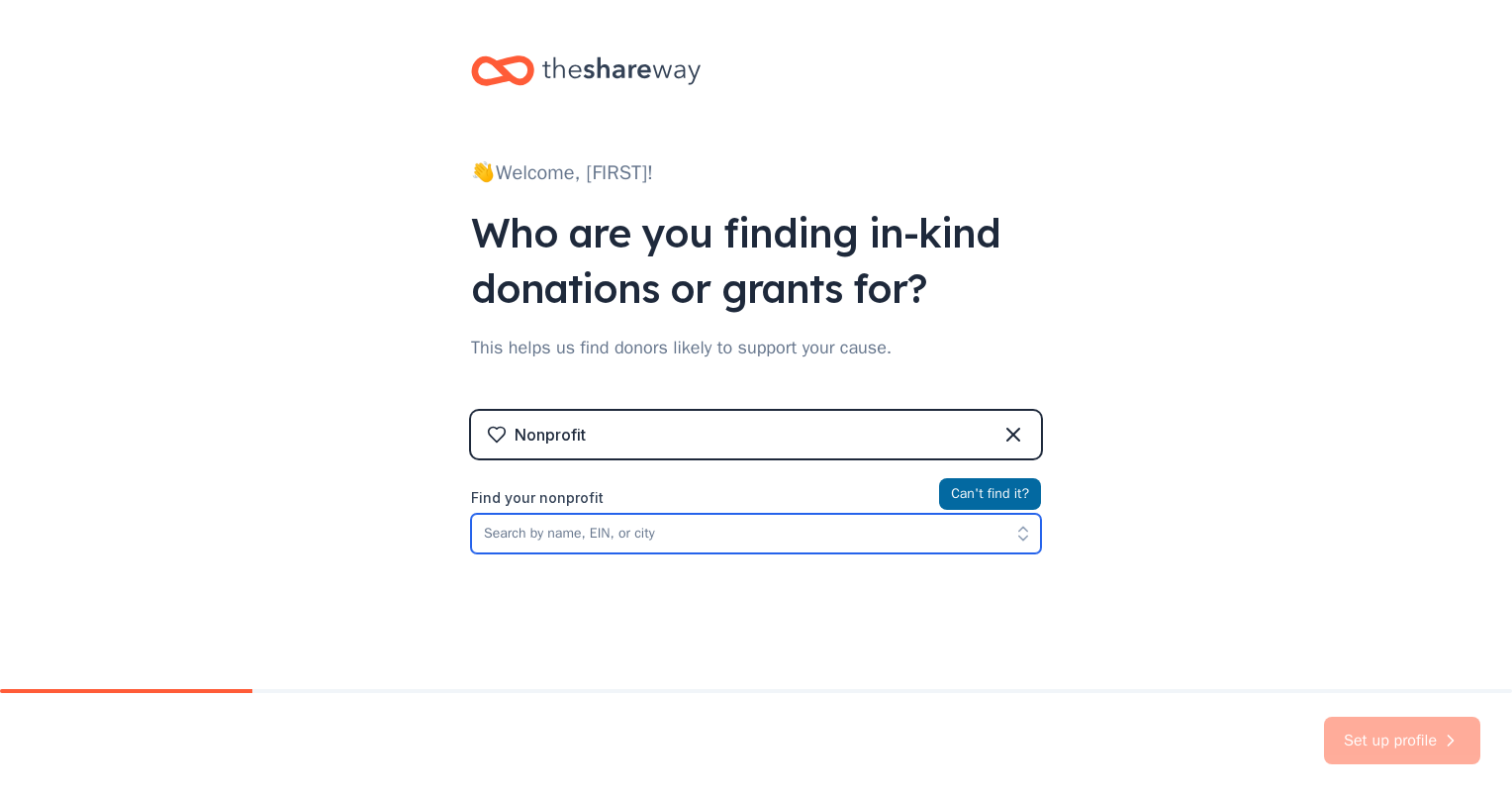 click on "Find your nonprofit" at bounding box center [756, 534] 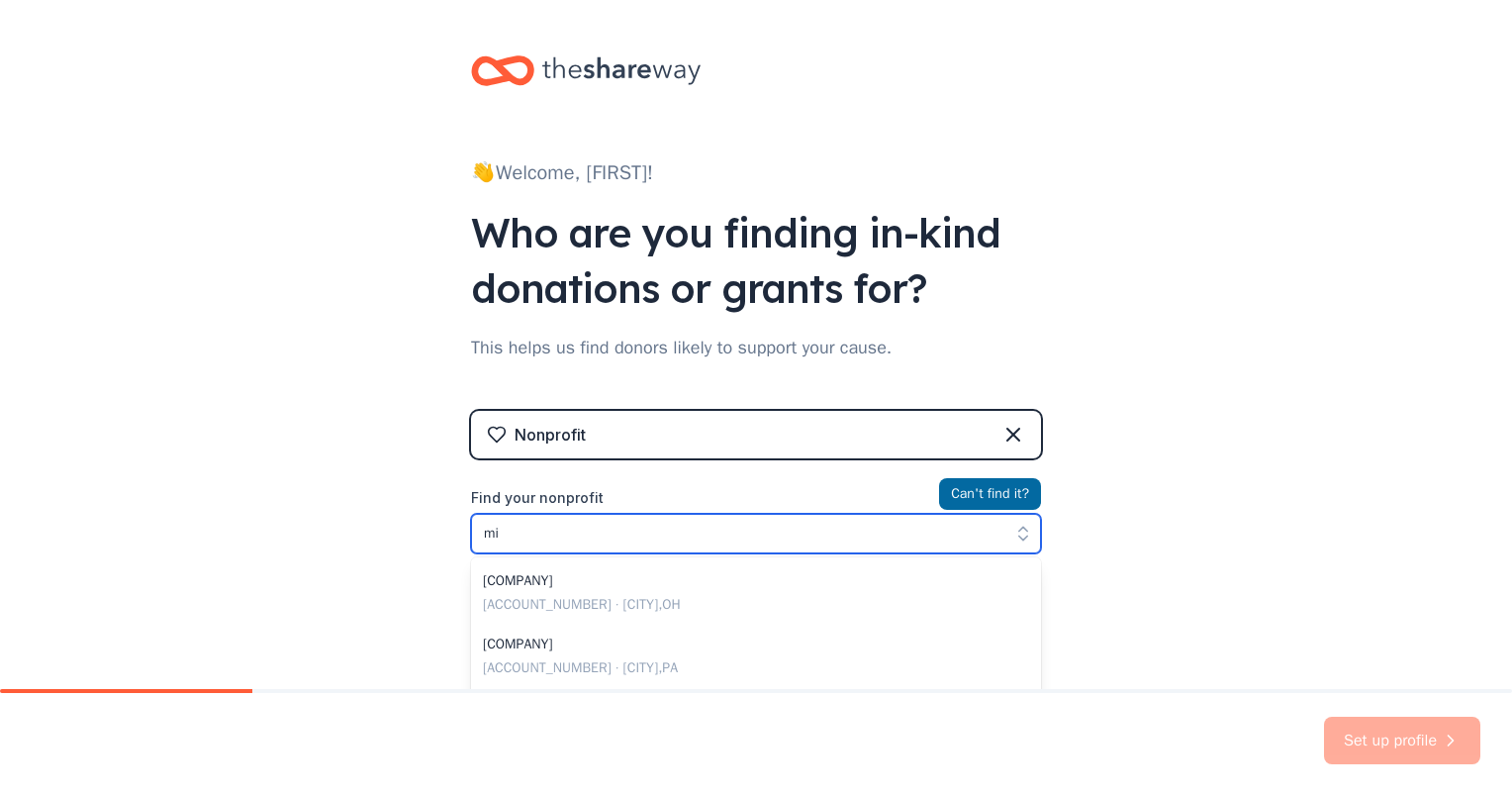 type on "m" 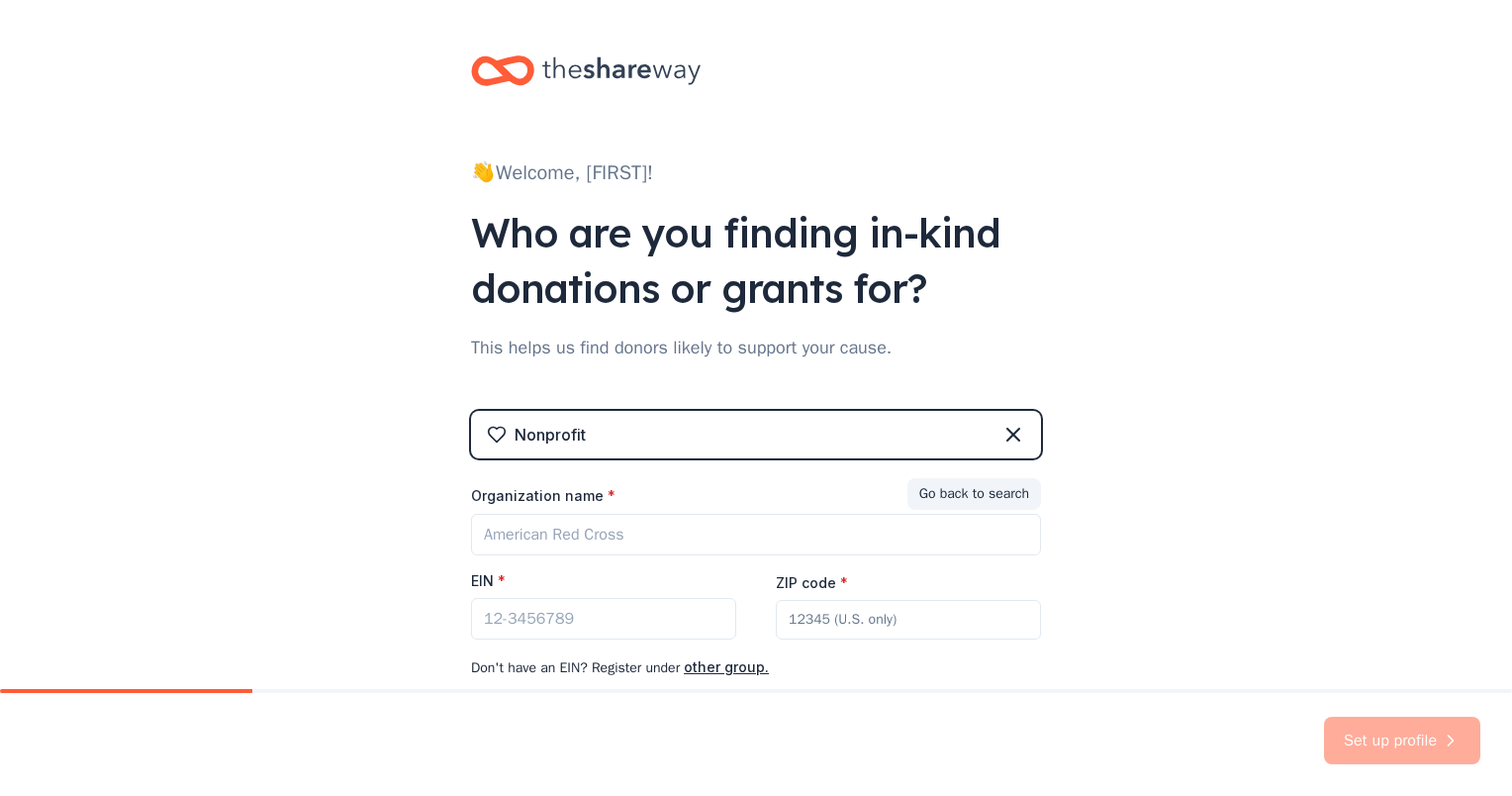 click on "EIN *" at bounding box center (604, 585) 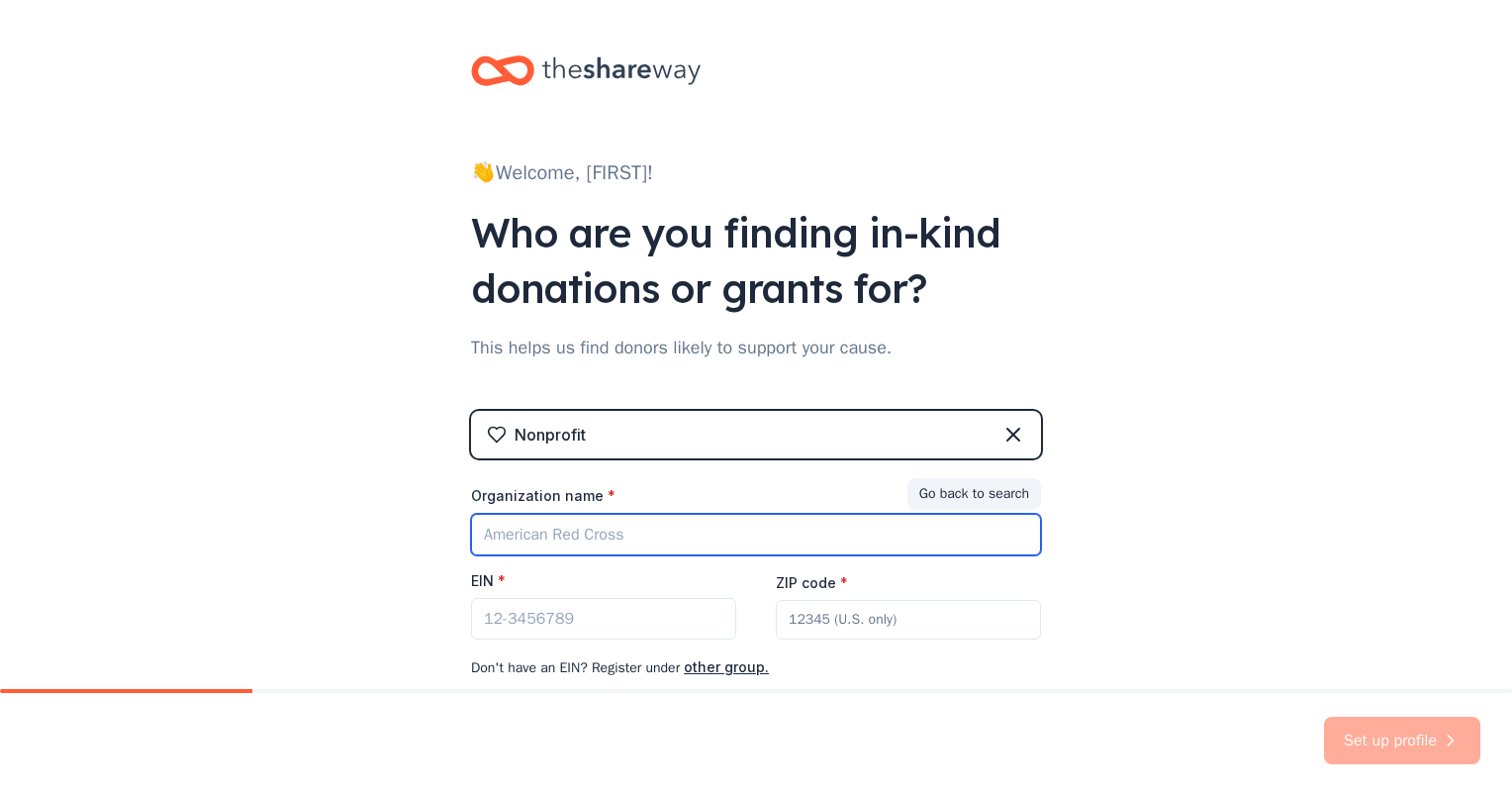 click on "Organization name *" at bounding box center [756, 535] 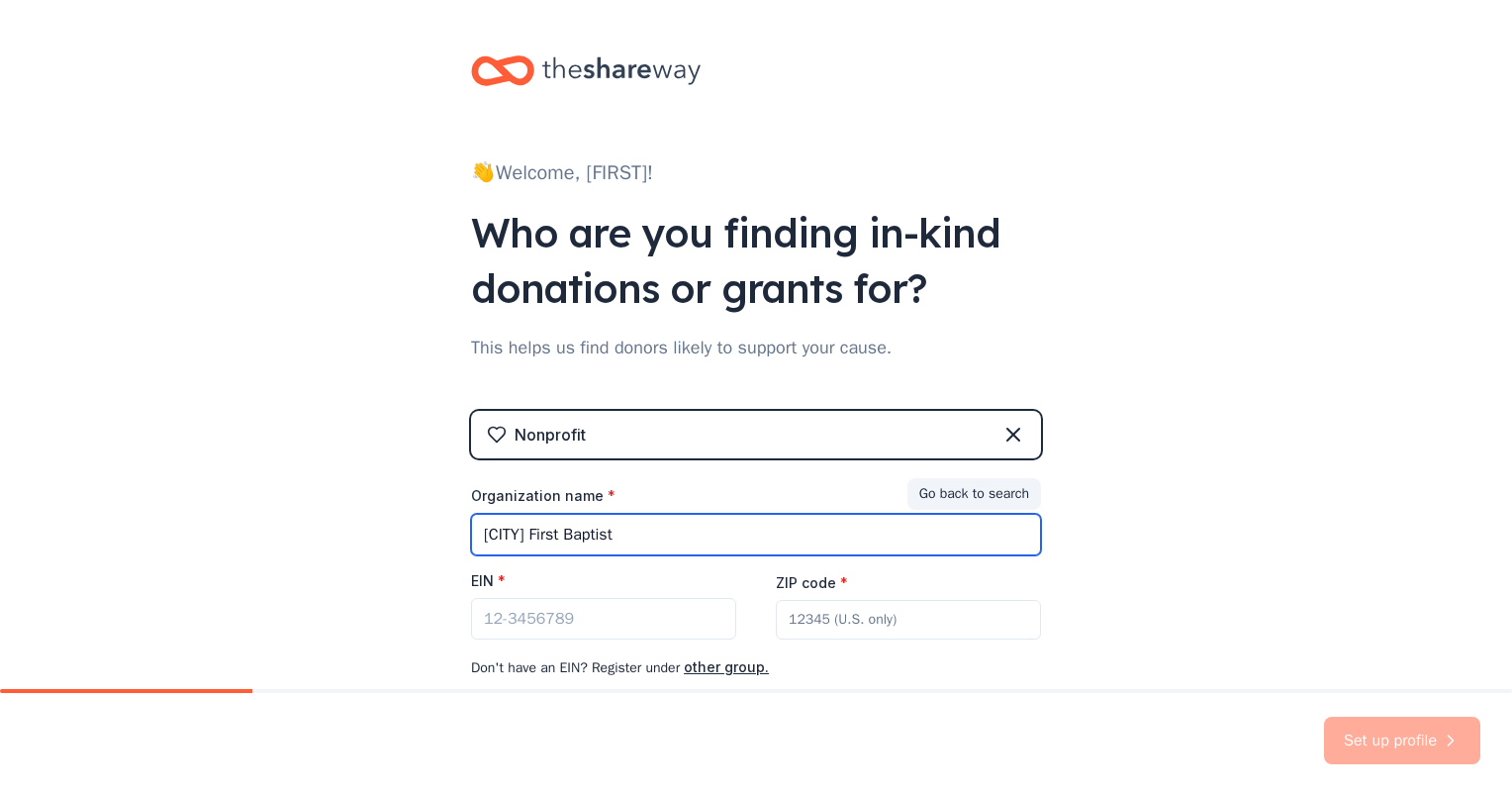 type on "[CITY] First Baptist" 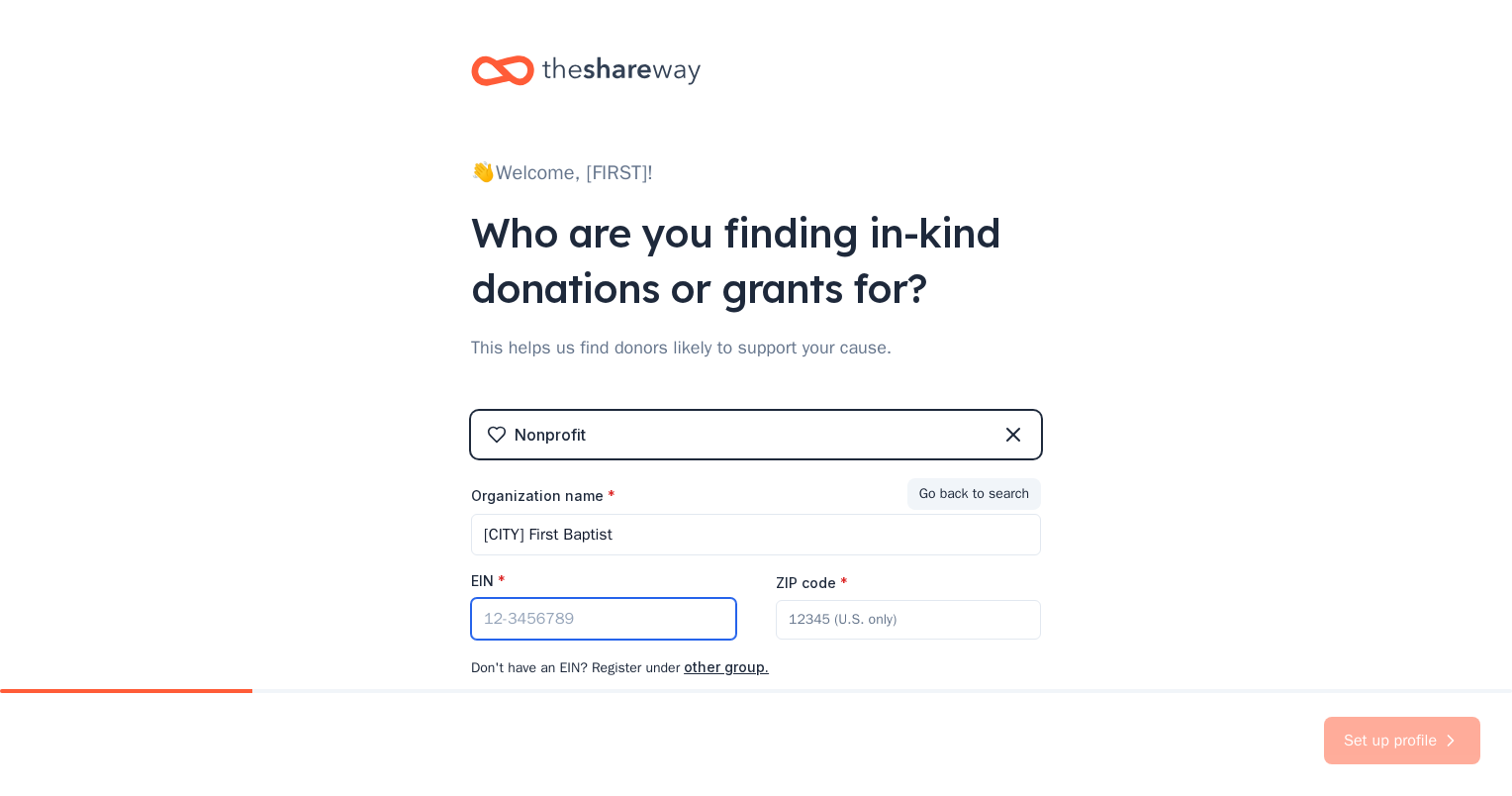 click on "EIN *" at bounding box center (604, 619) 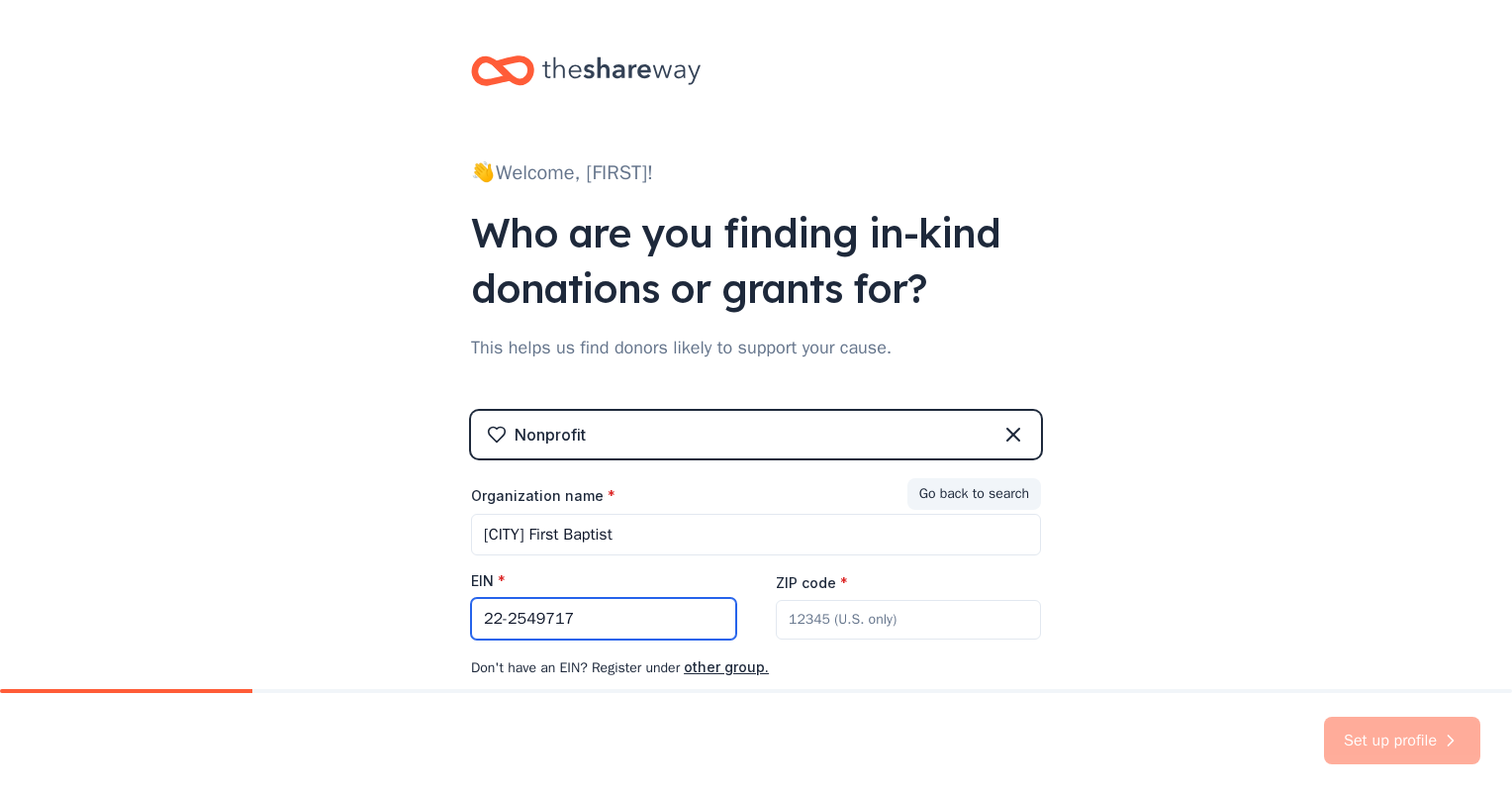 type on "22-2549717" 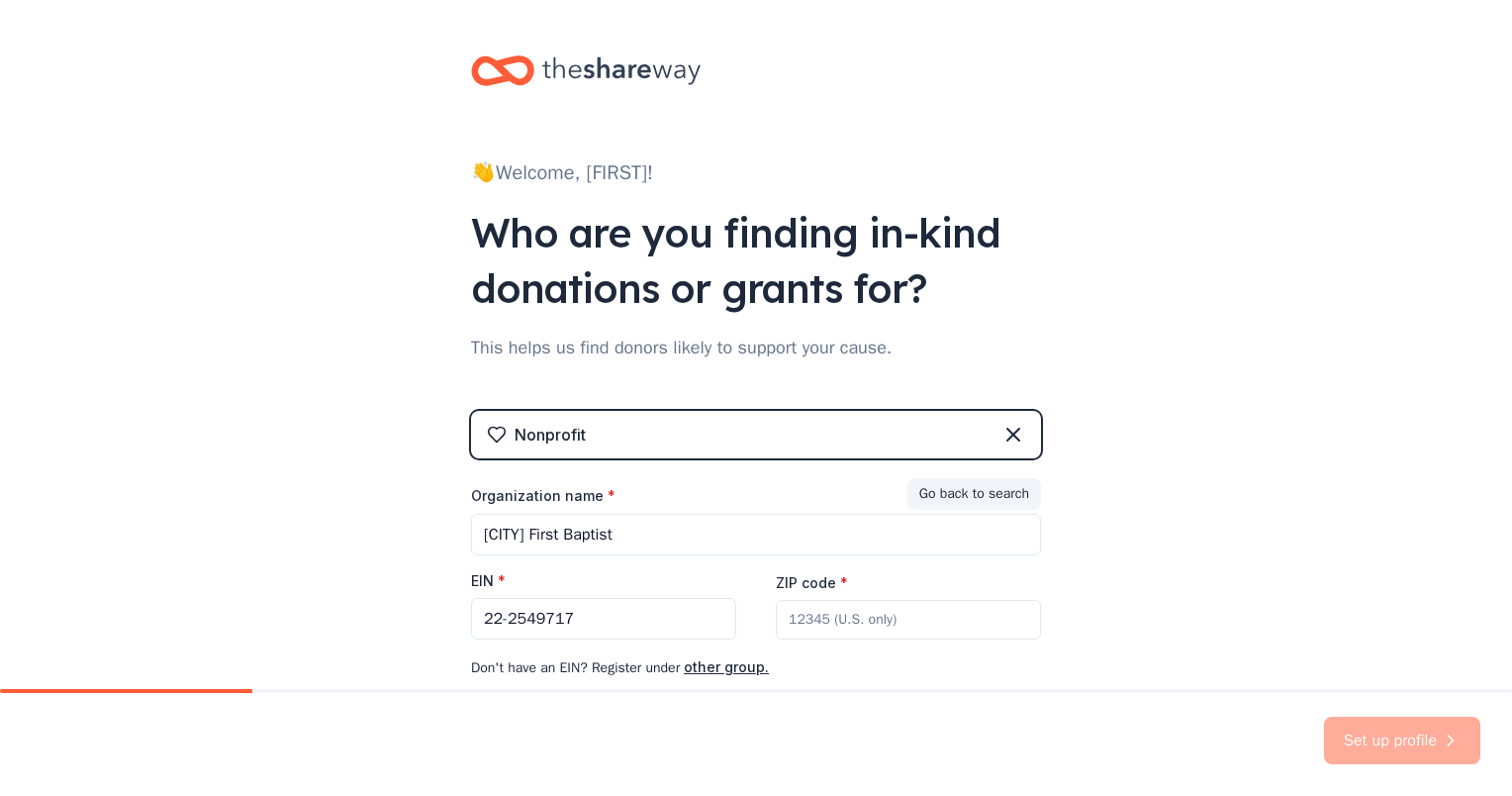 click on "ZIP code *" at bounding box center [908, 620] 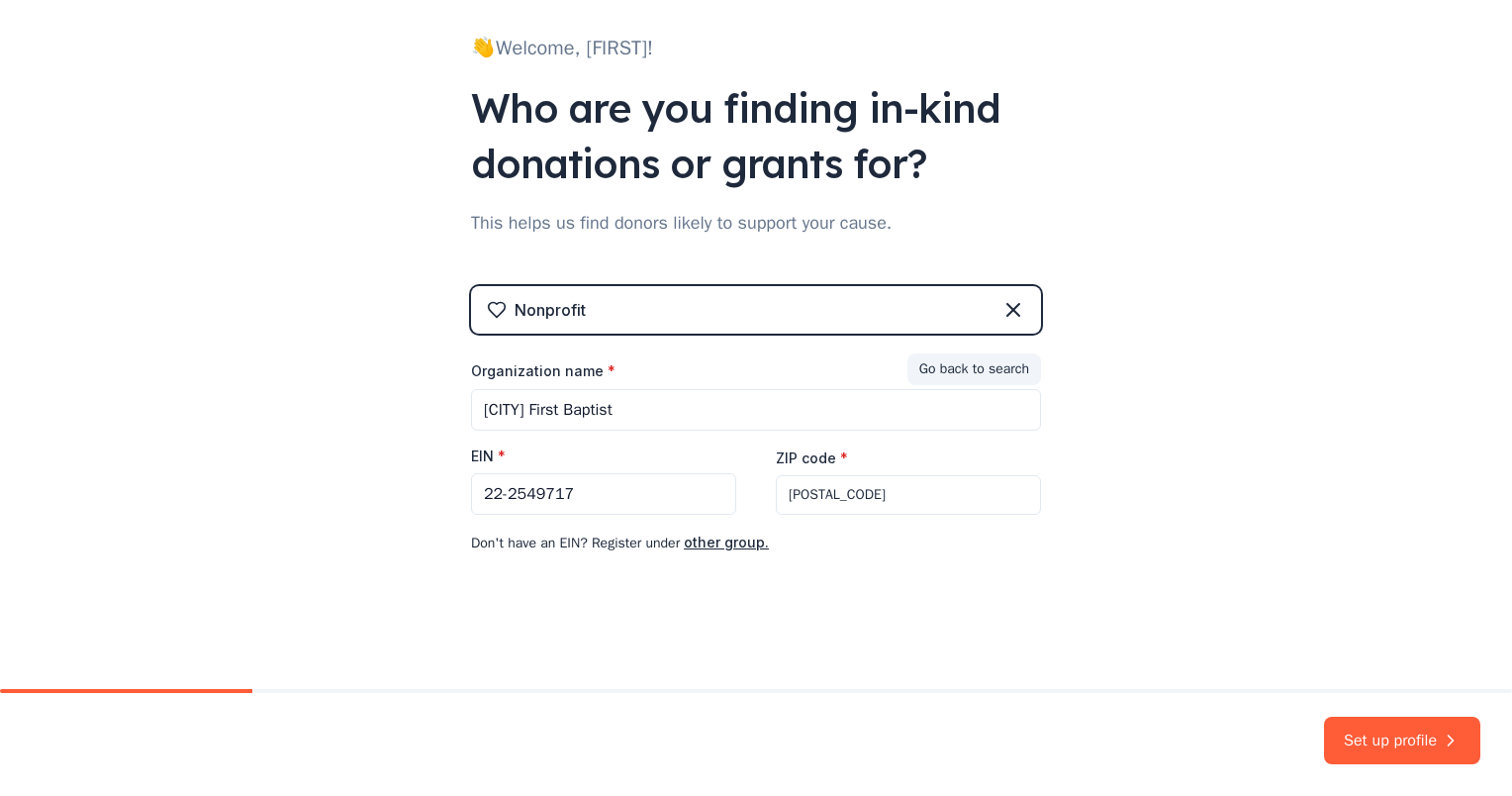 scroll, scrollTop: 105, scrollLeft: 0, axis: vertical 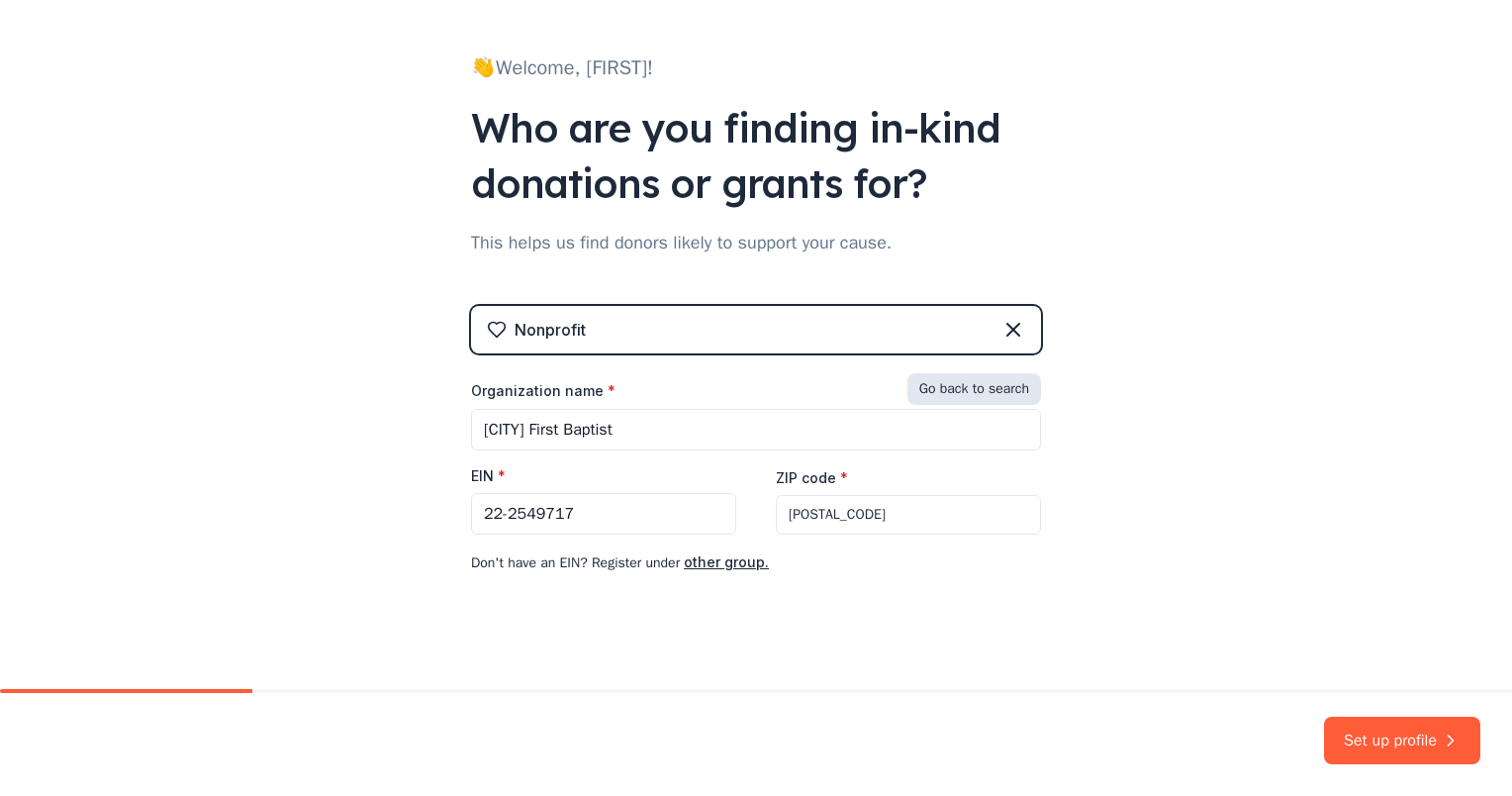 type on "[POSTAL_CODE]" 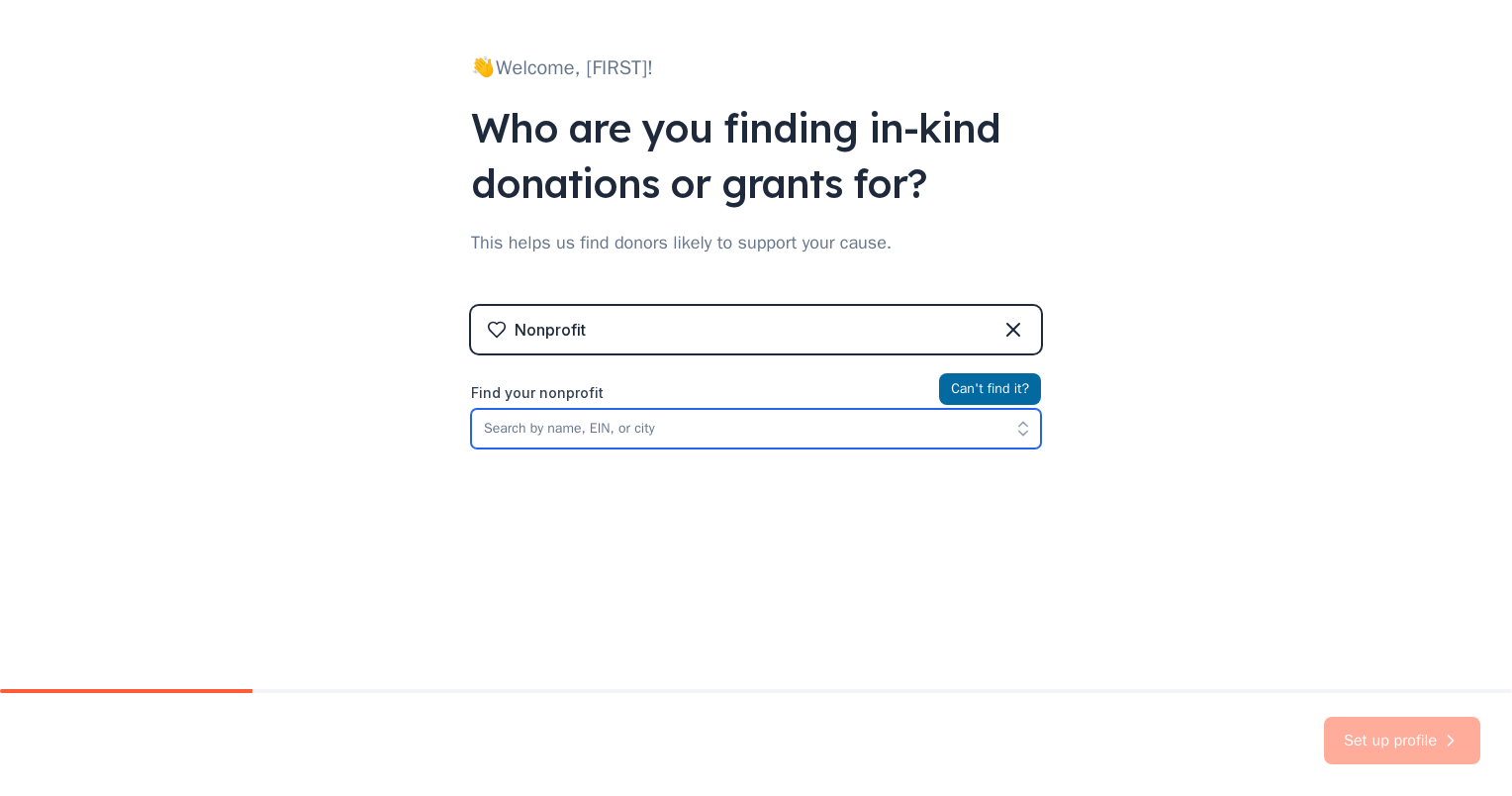 click on "Find your nonprofit" at bounding box center [756, 429] 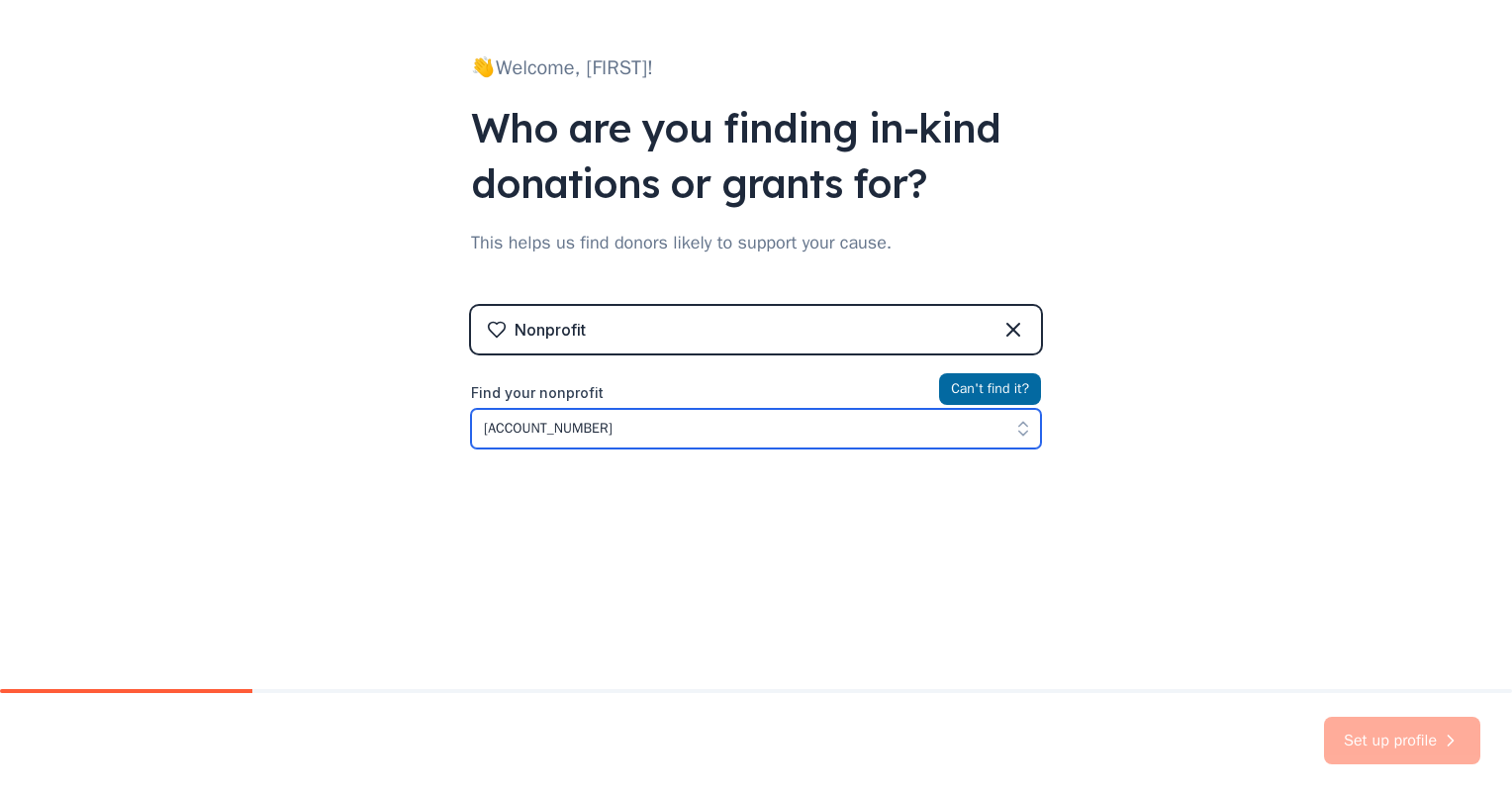 type on "22-2549717" 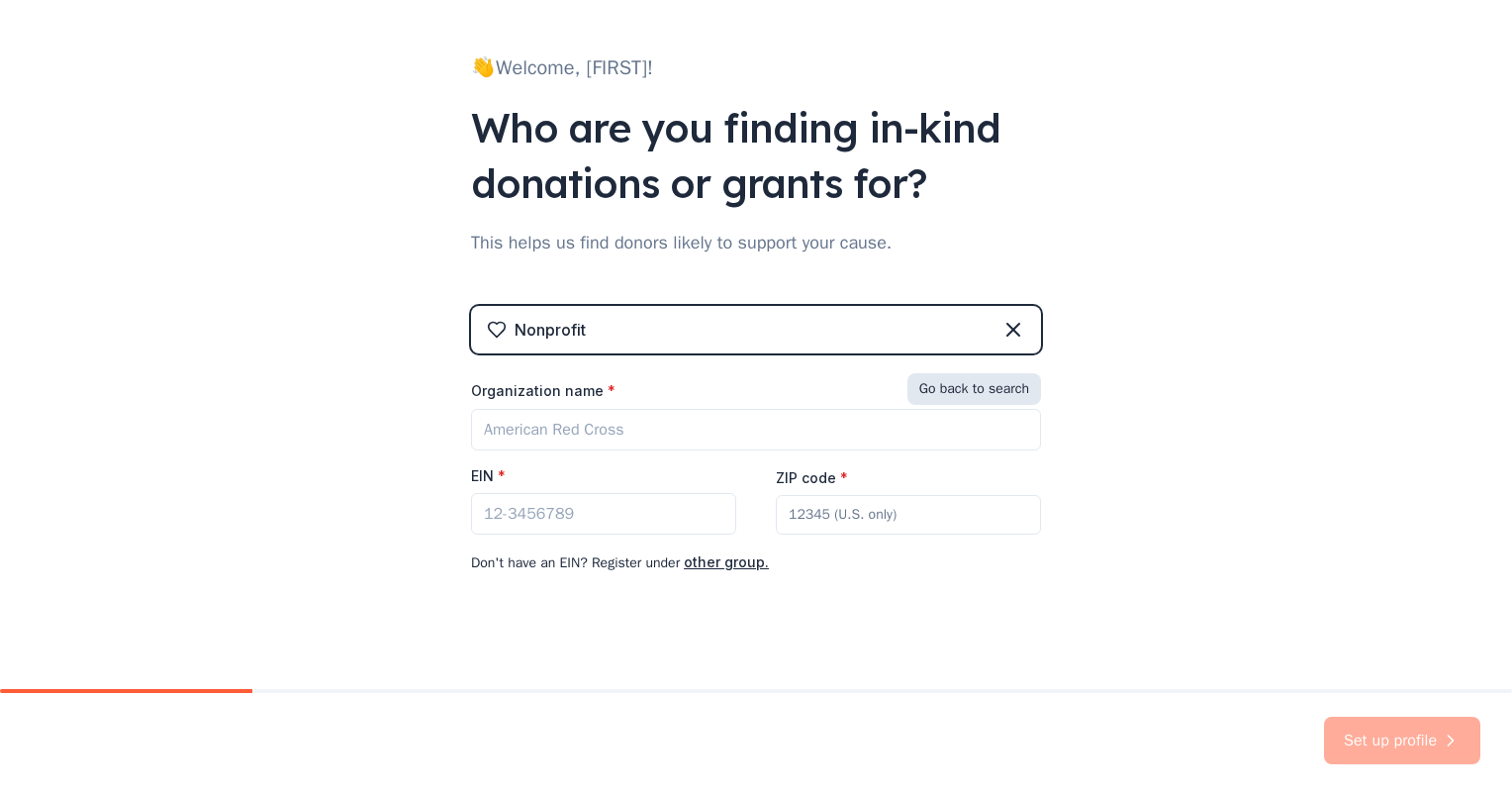 click on "Go back to search" at bounding box center (974, 389) 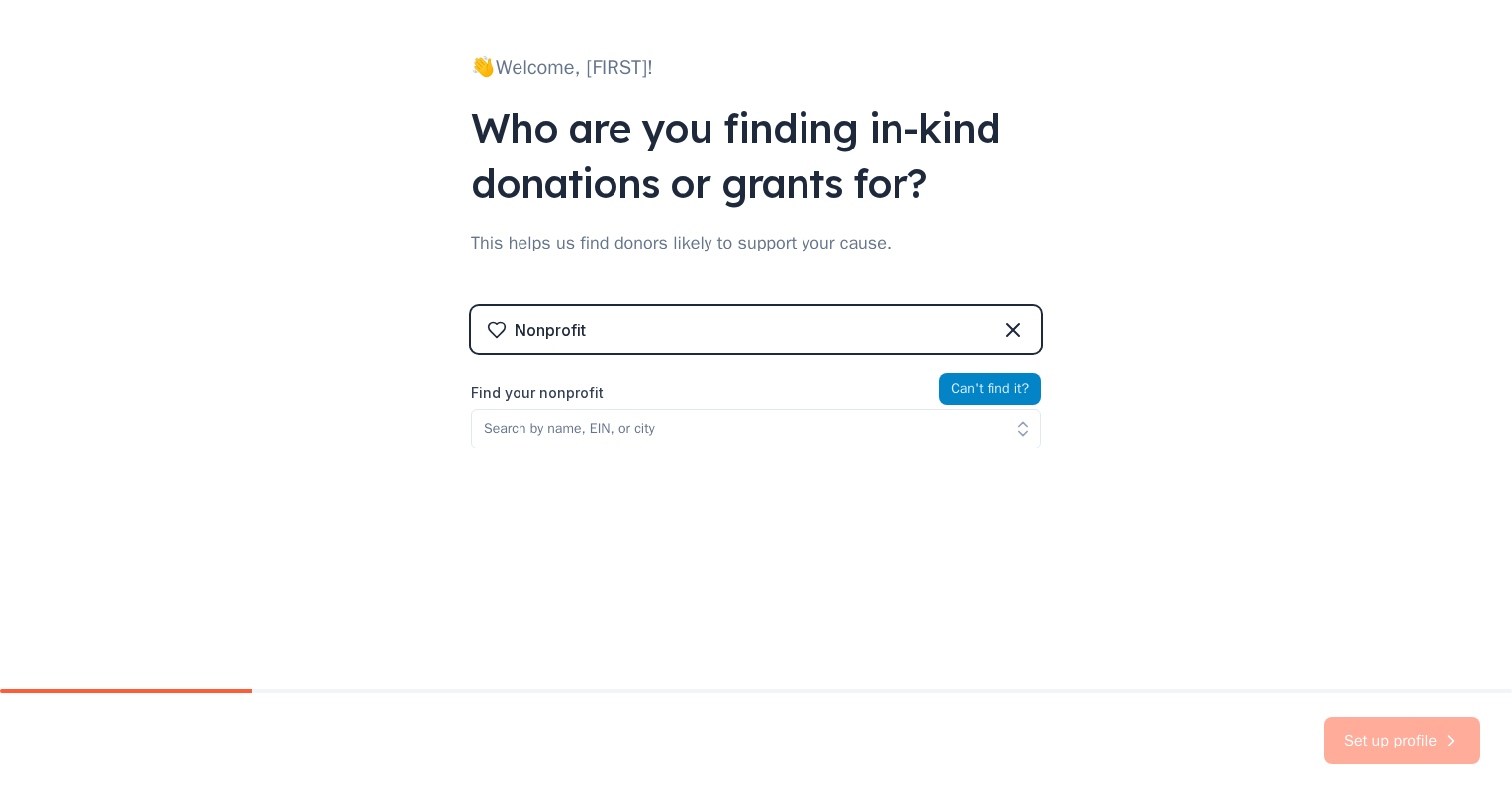 click on "Can ' t find it?" at bounding box center [990, 389] 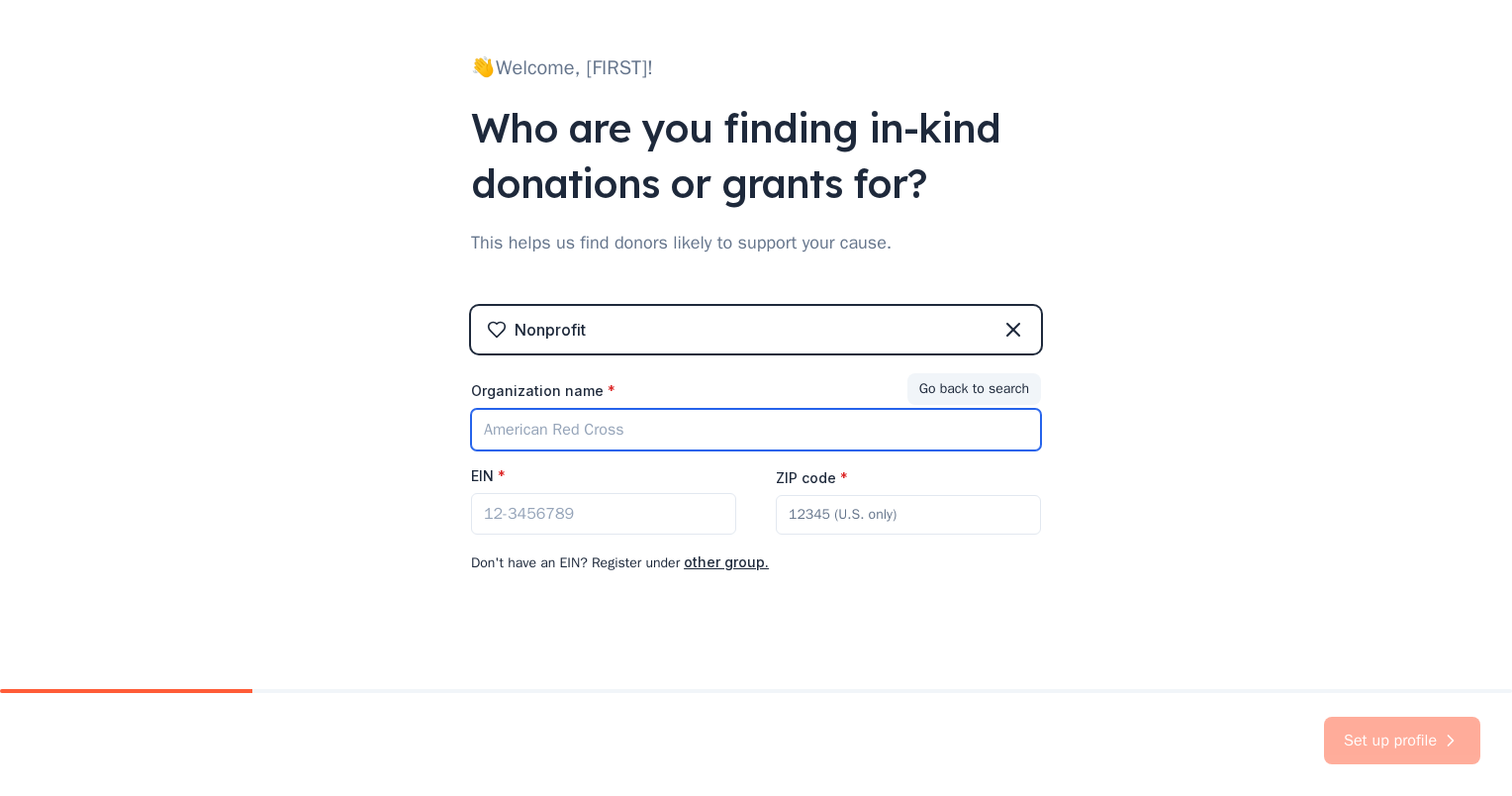 click on "Organization name *" at bounding box center [756, 430] 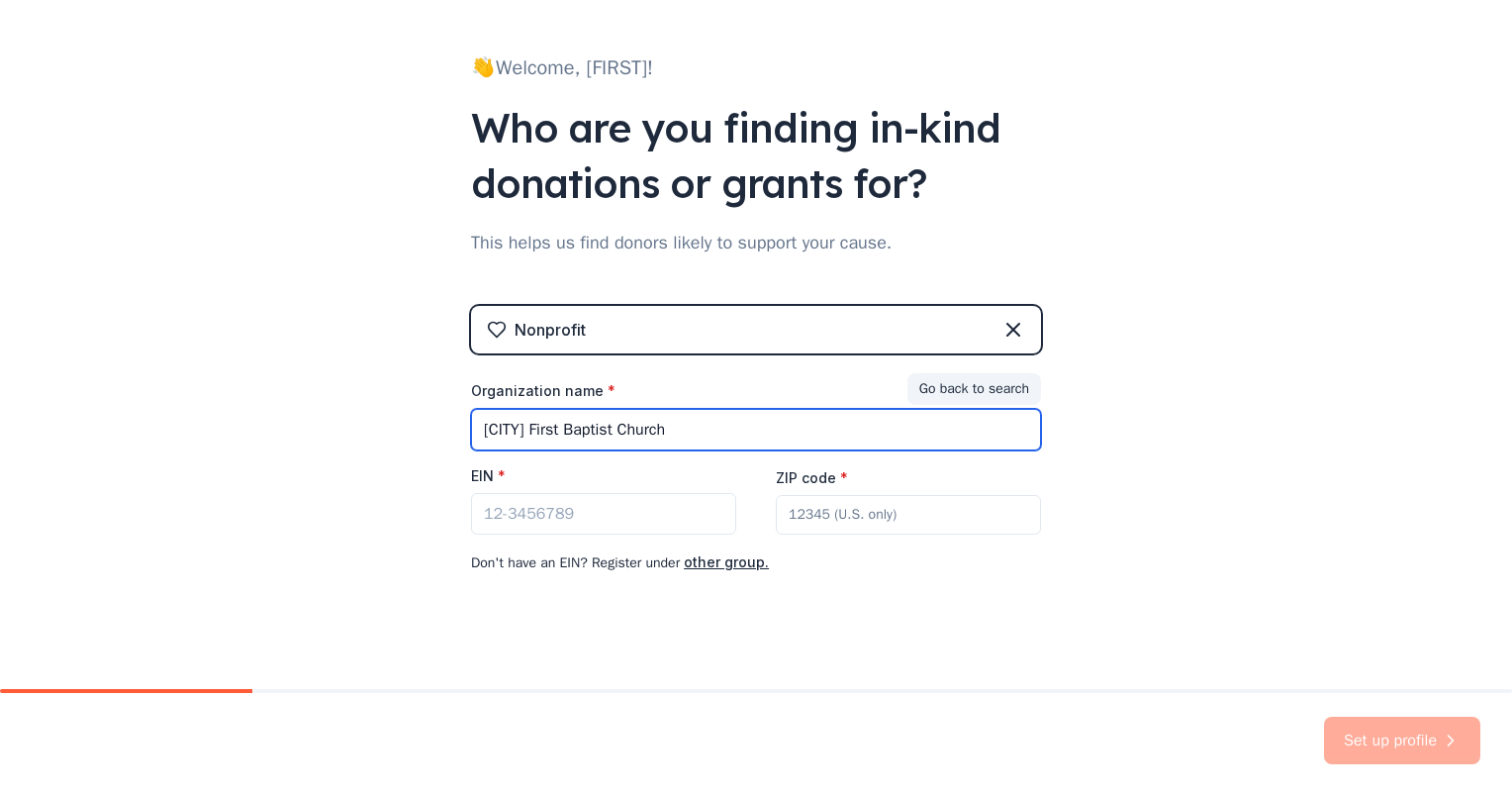 type on "[CITY] First Baptist Church" 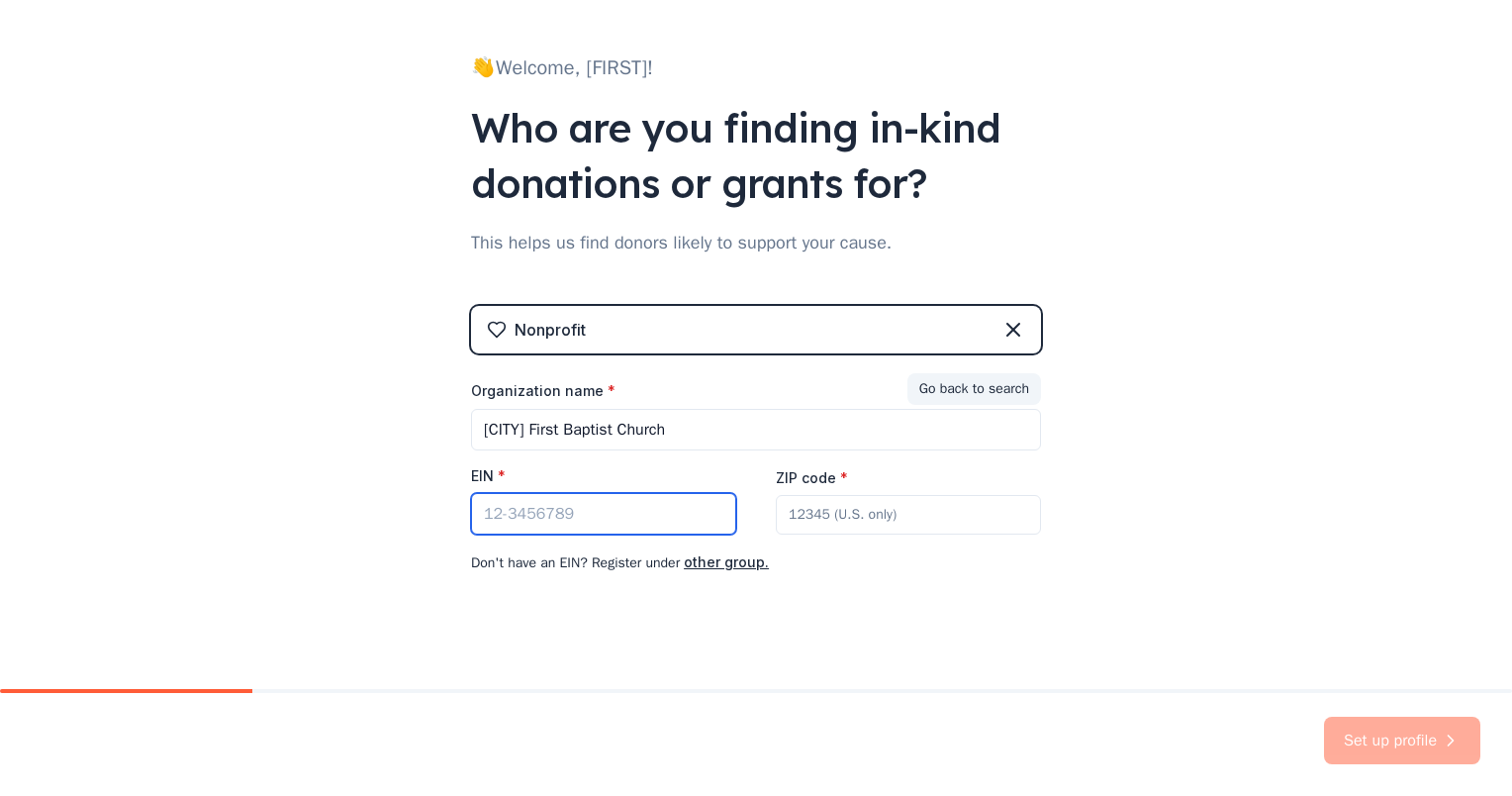 click on "EIN *" at bounding box center (604, 514) 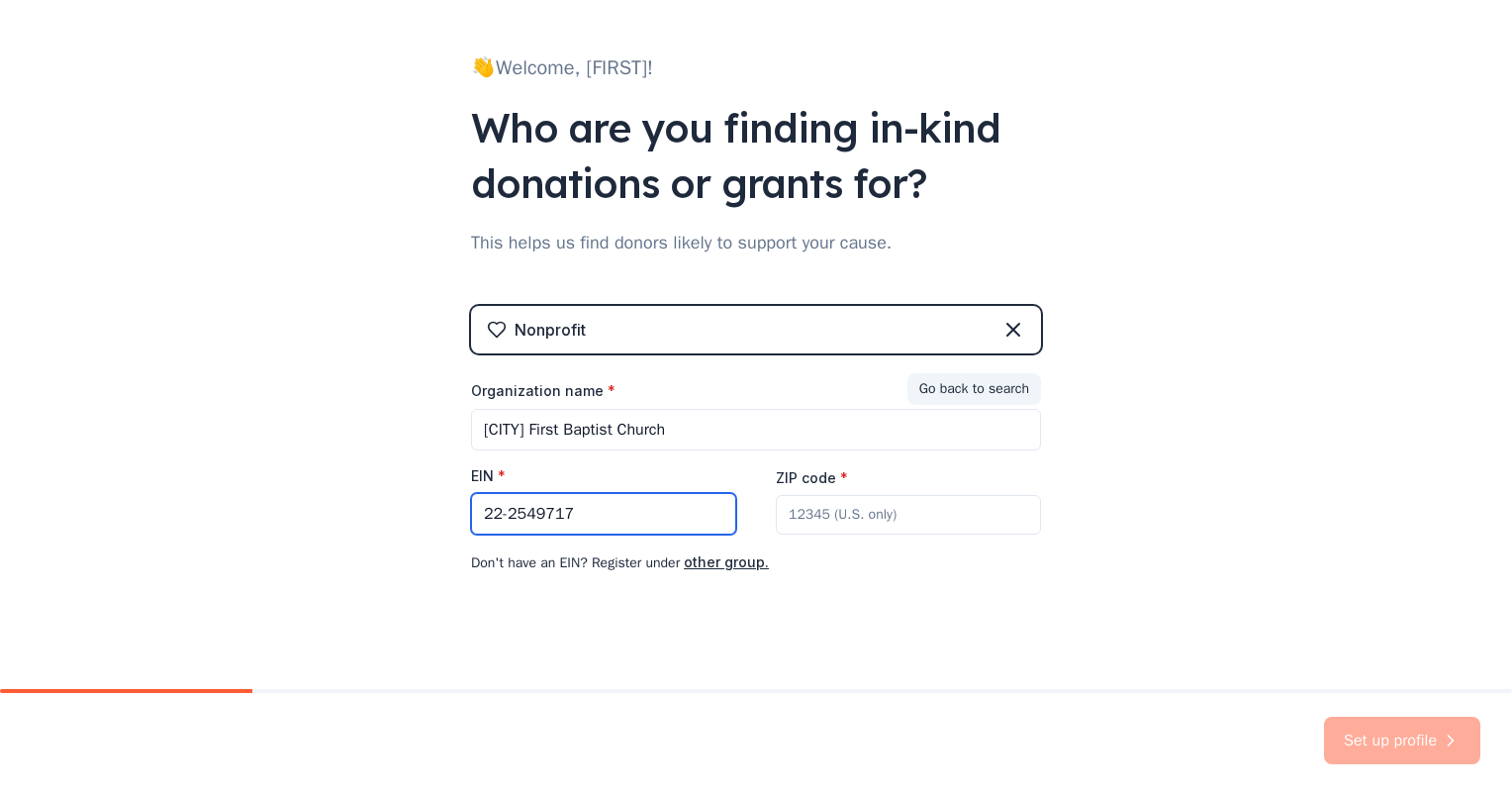type on "22-2549717" 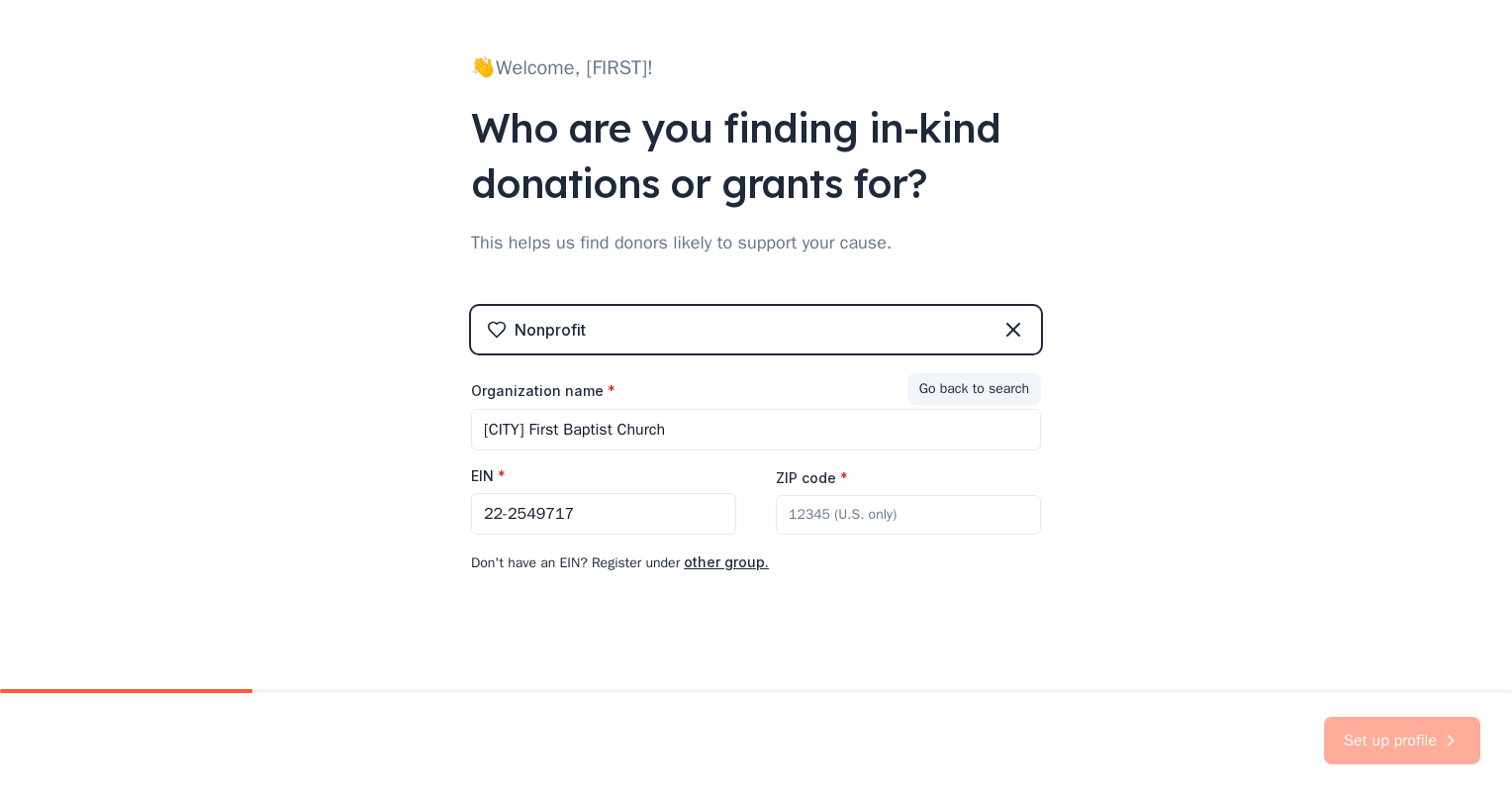 click on "ZIP code *" at bounding box center (908, 515) 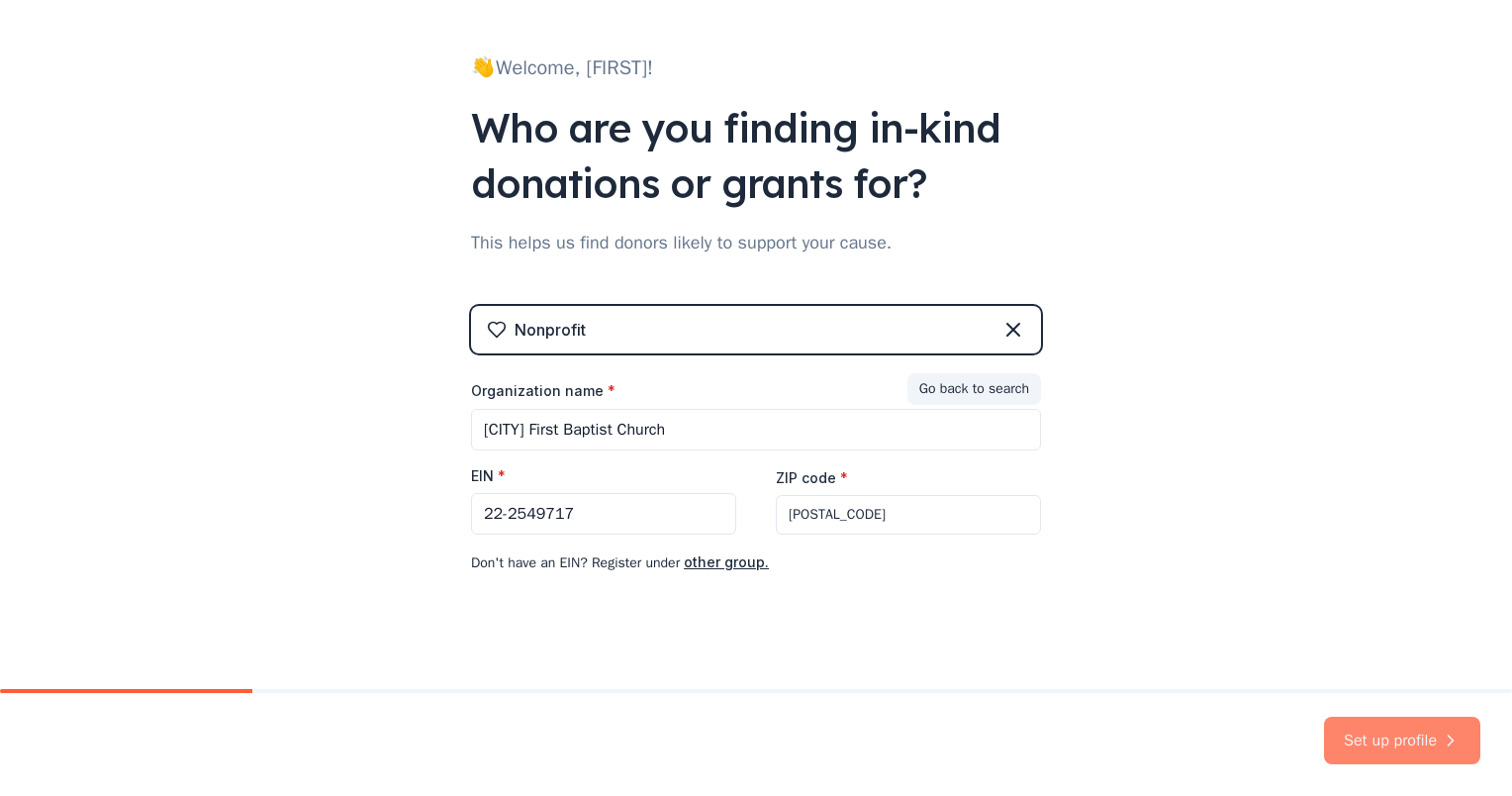 type on "[POSTAL_CODE]" 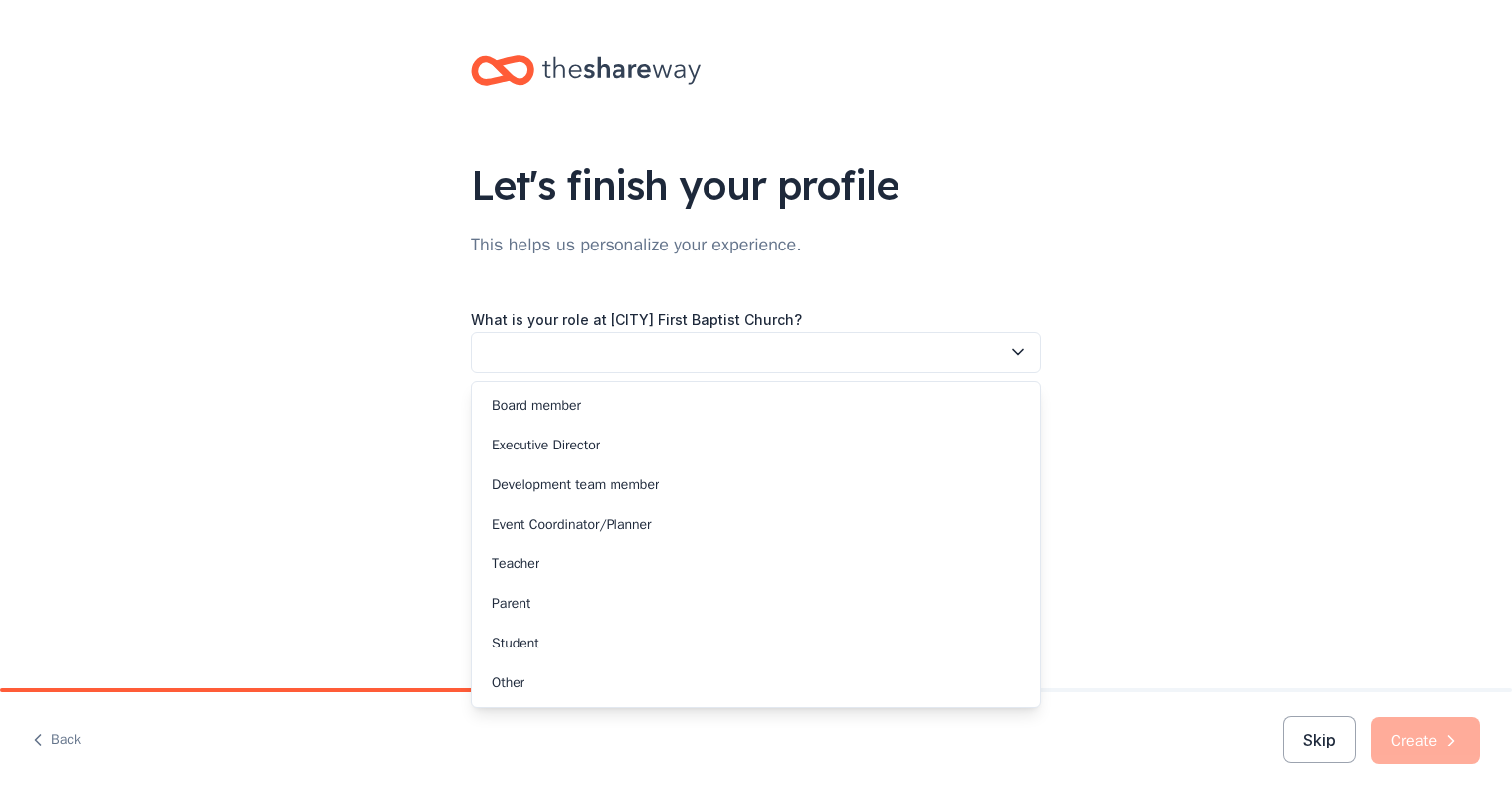 click at bounding box center [756, 352] 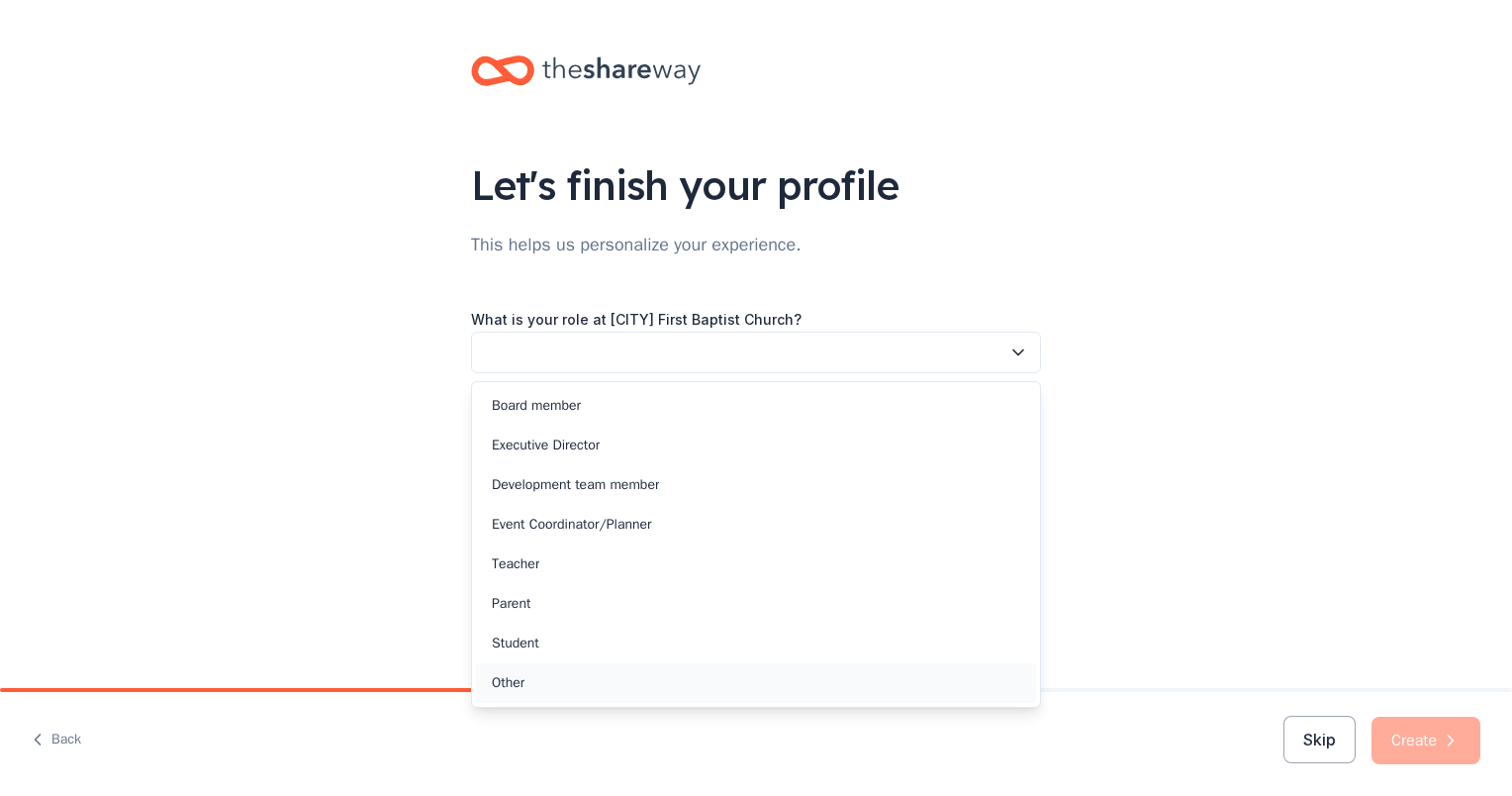 click on "Other" at bounding box center (508, 683) 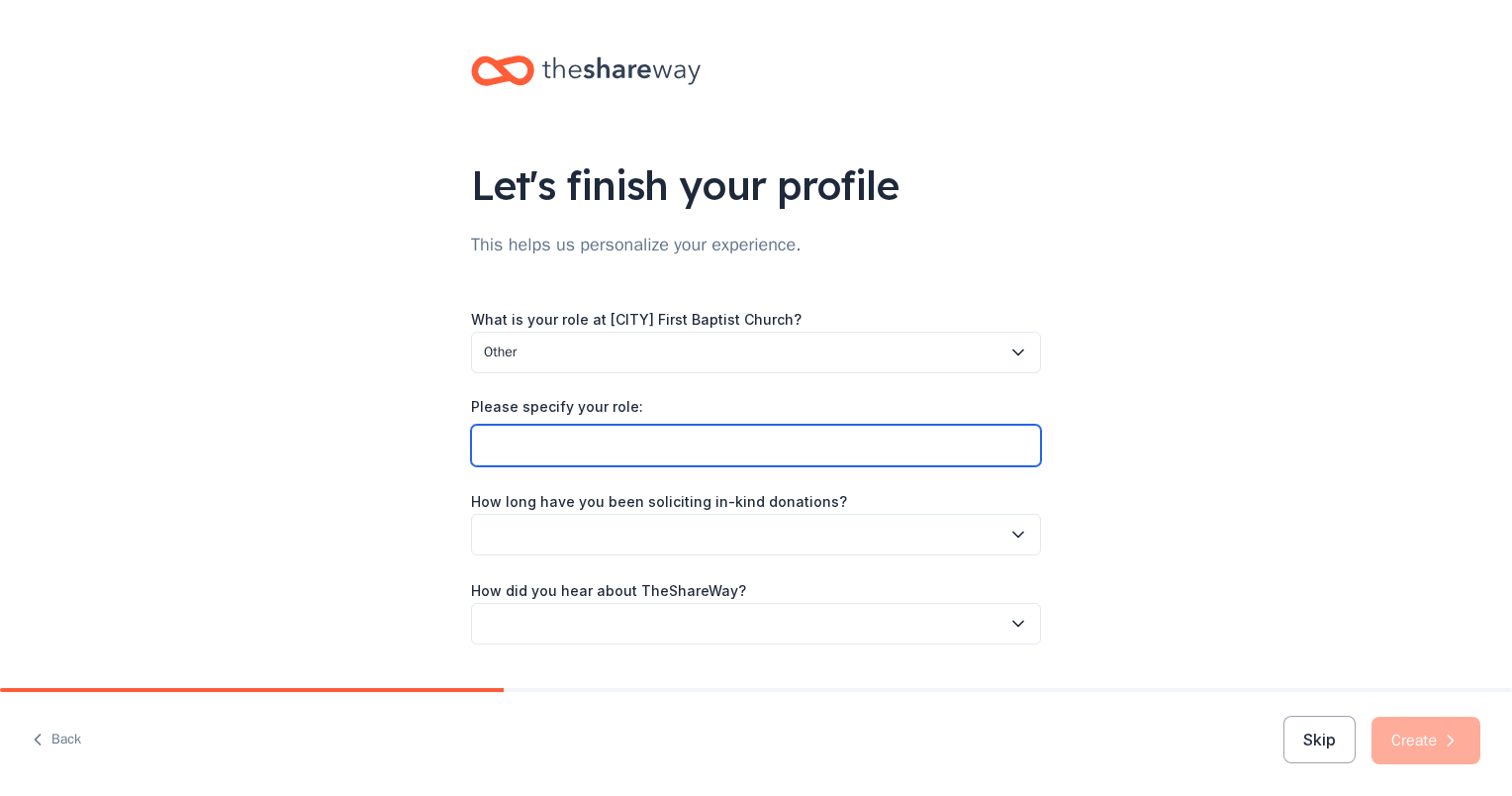 click on "Please specify your role:" at bounding box center (756, 446) 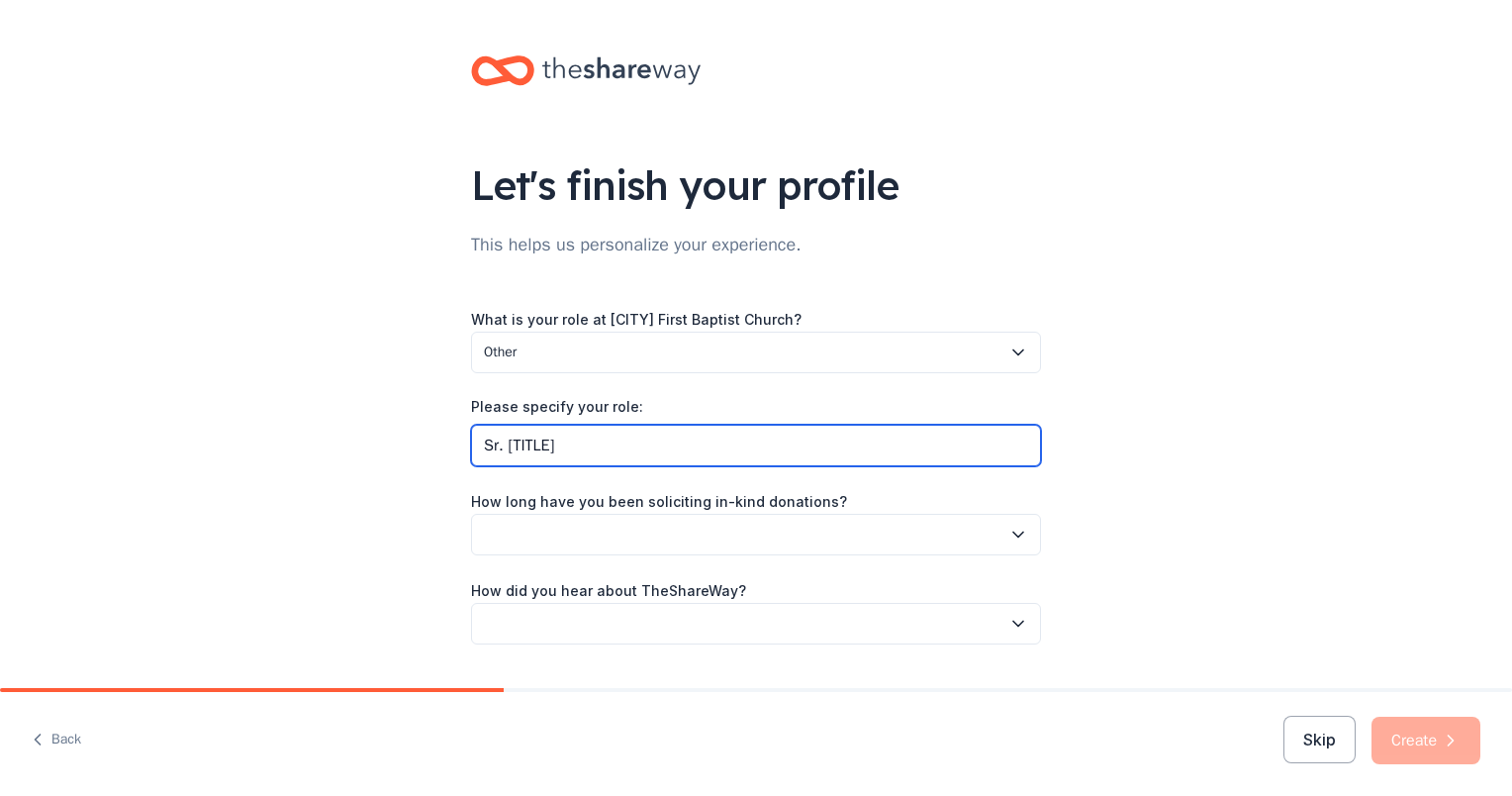 type on "Sr. [TITLE]" 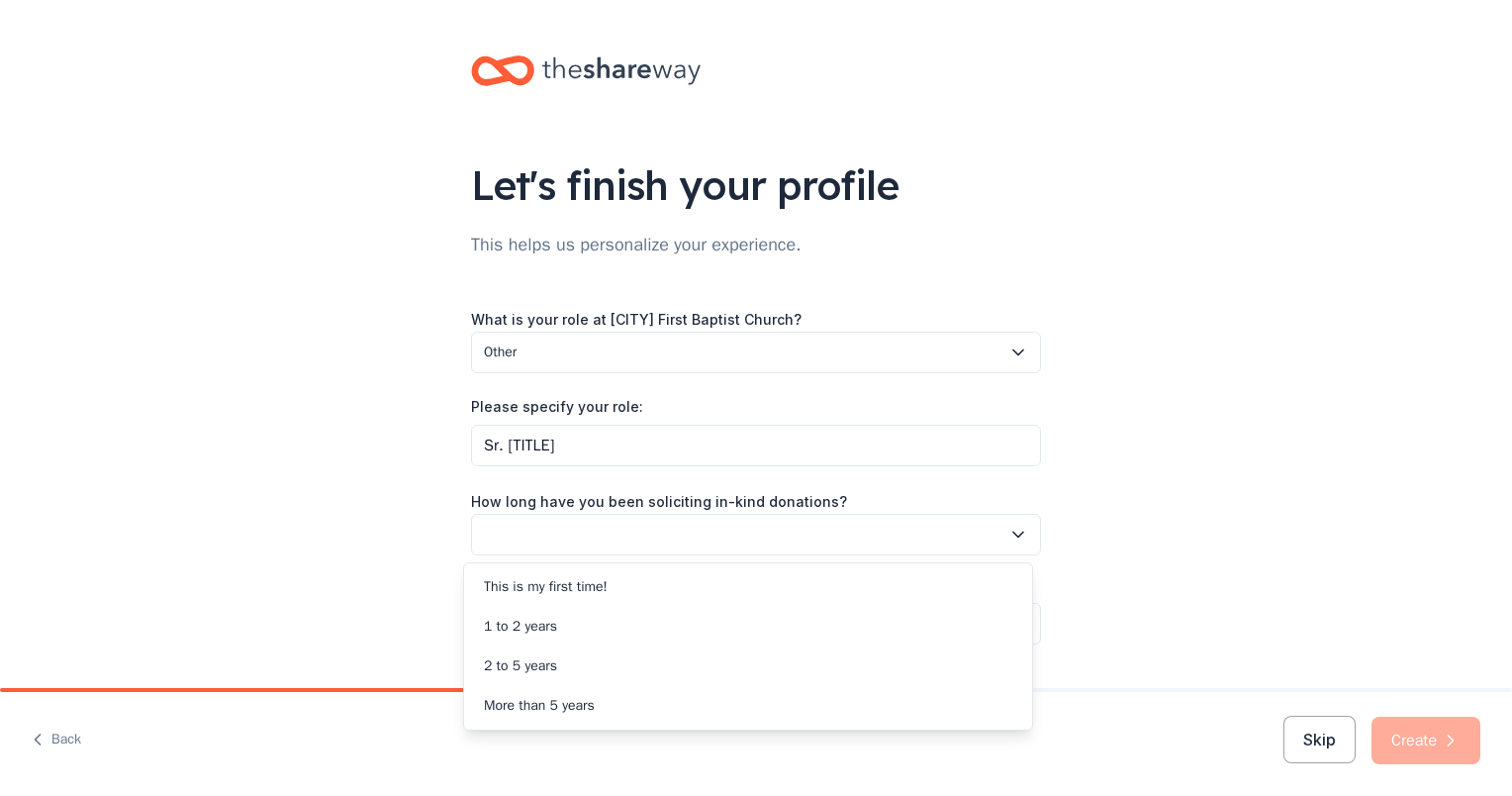 click at bounding box center (756, 535) 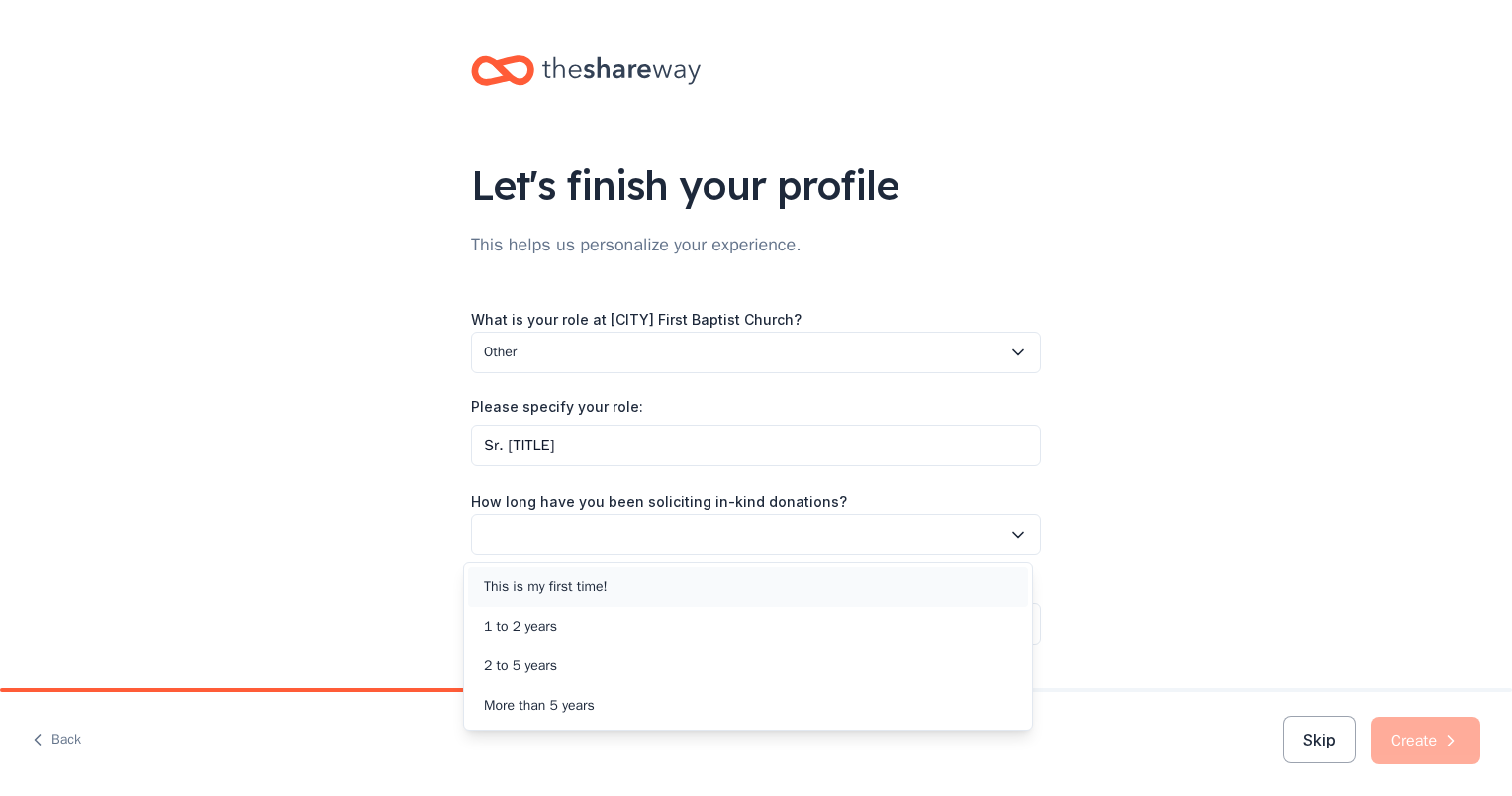 click on "This is my first time!" at bounding box center (545, 587) 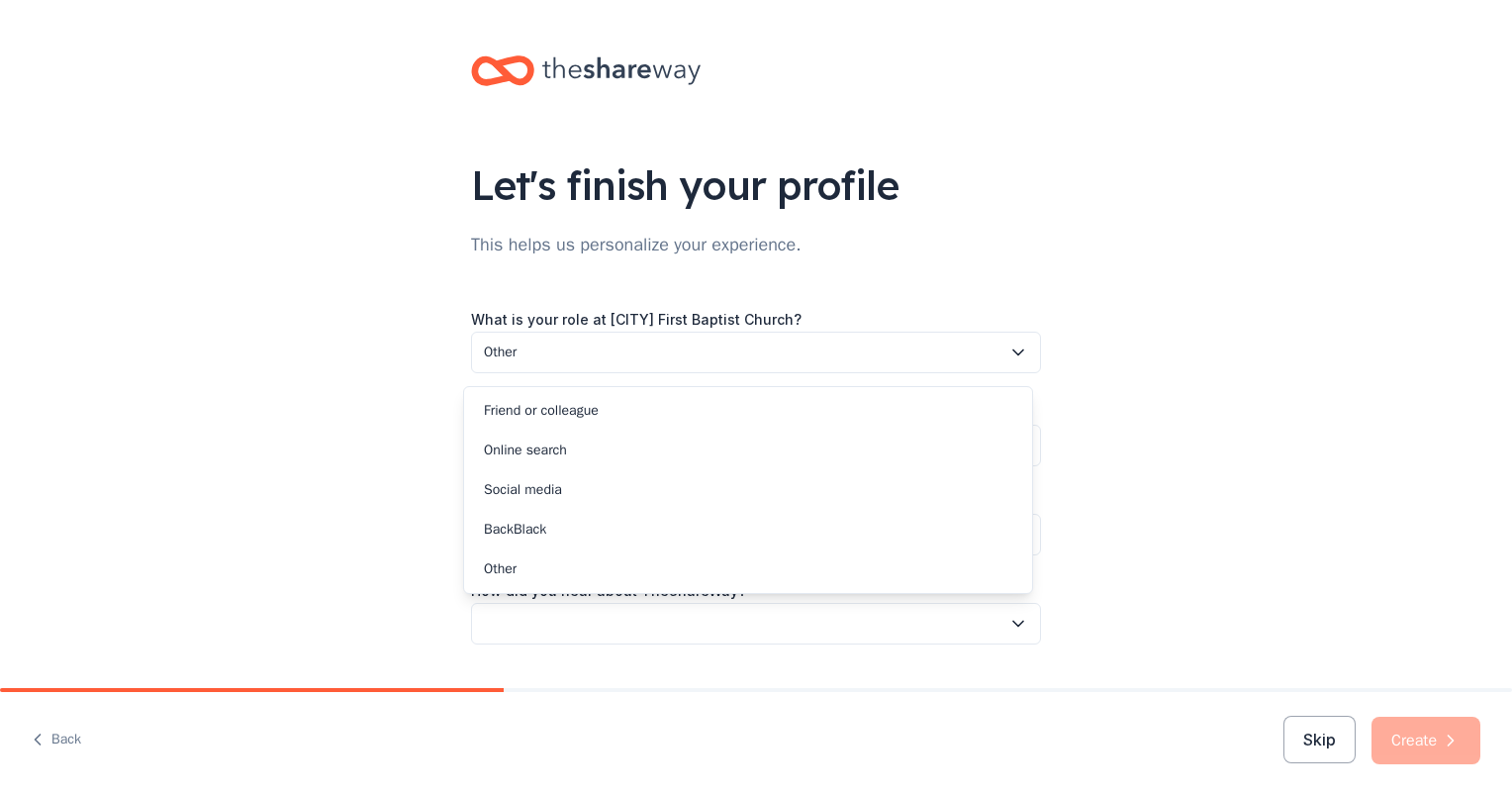click at bounding box center (756, 624) 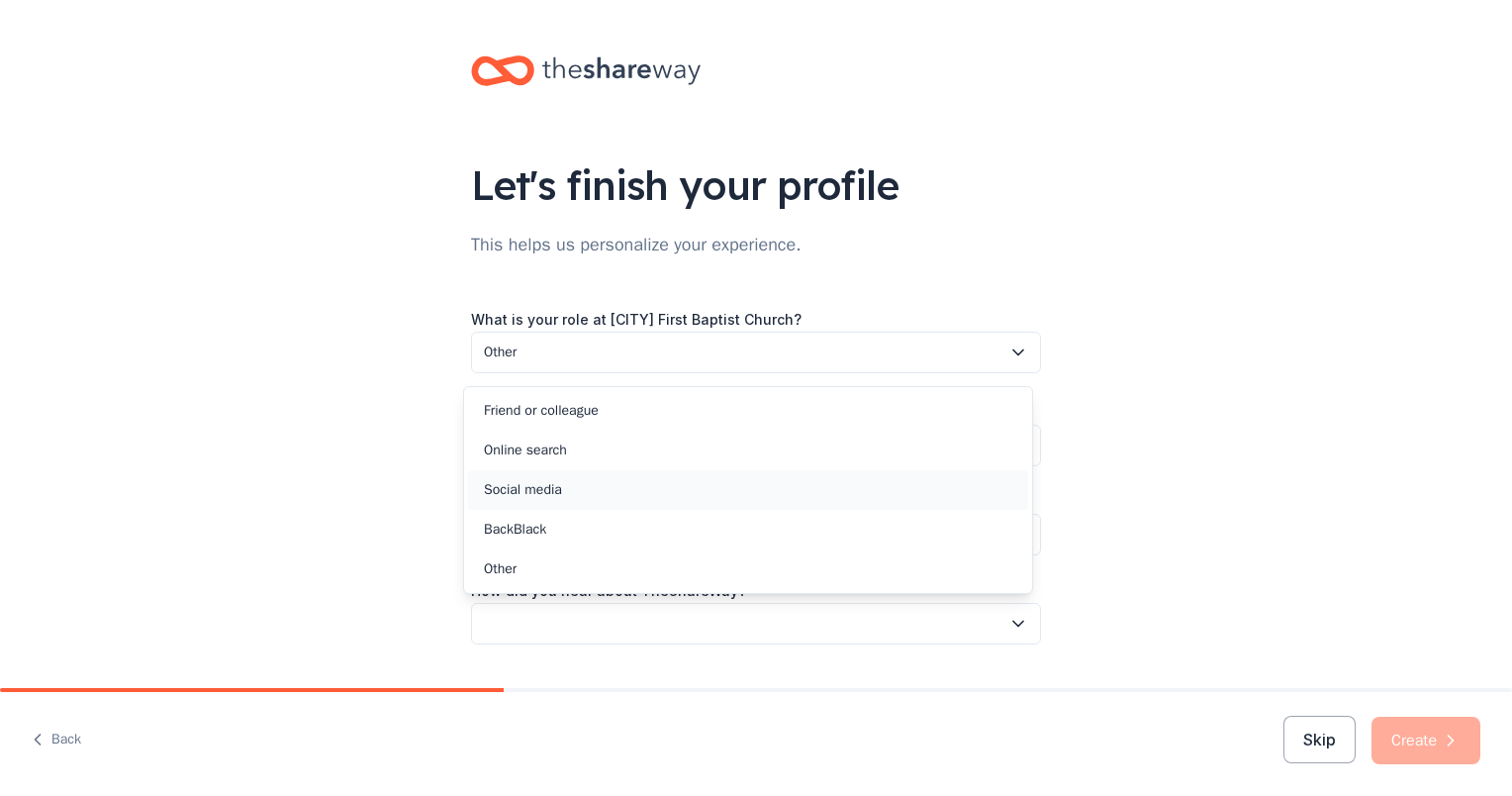 click on "Social media" at bounding box center [522, 490] 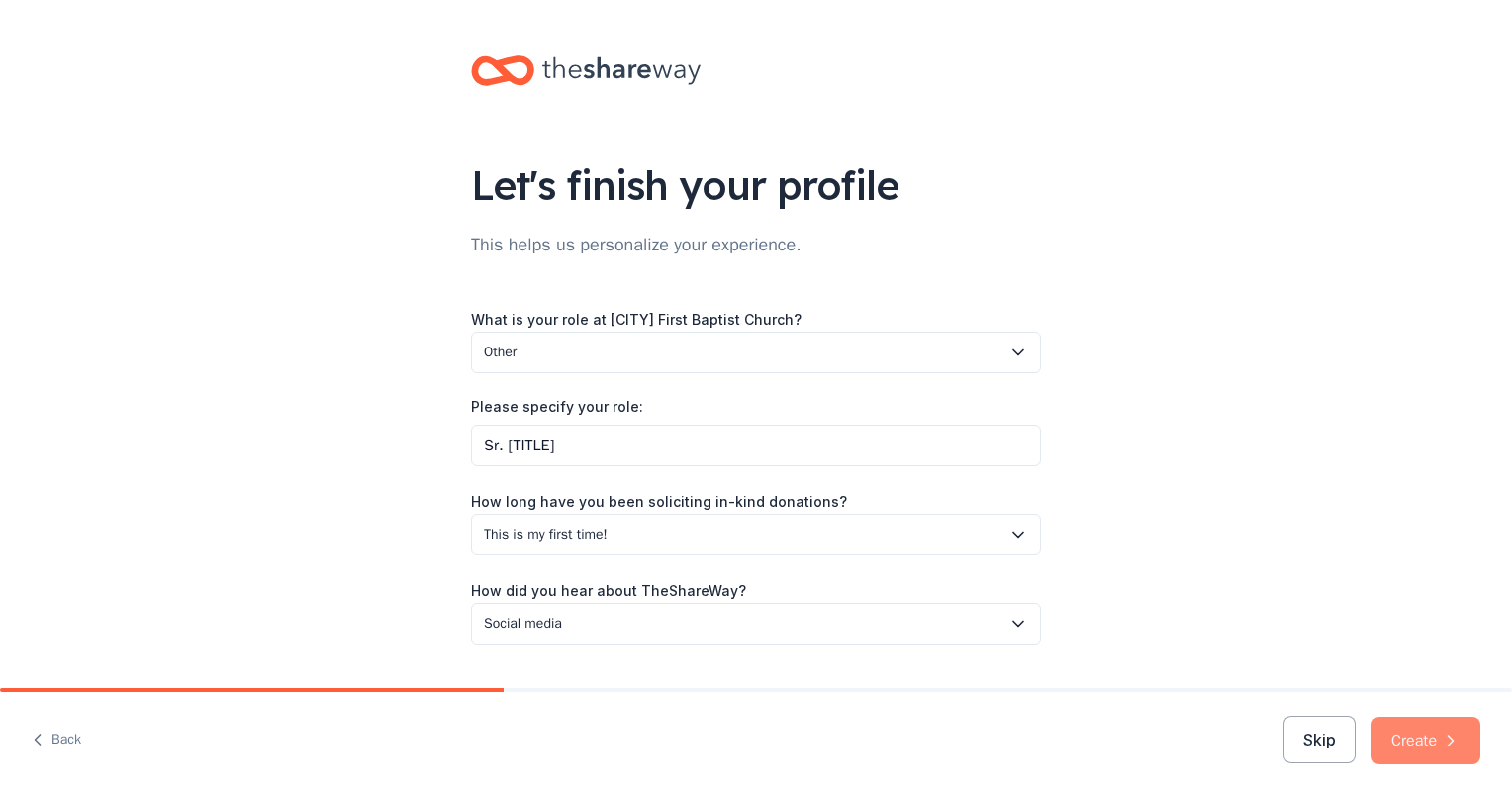click on "Create" at bounding box center (1426, 741) 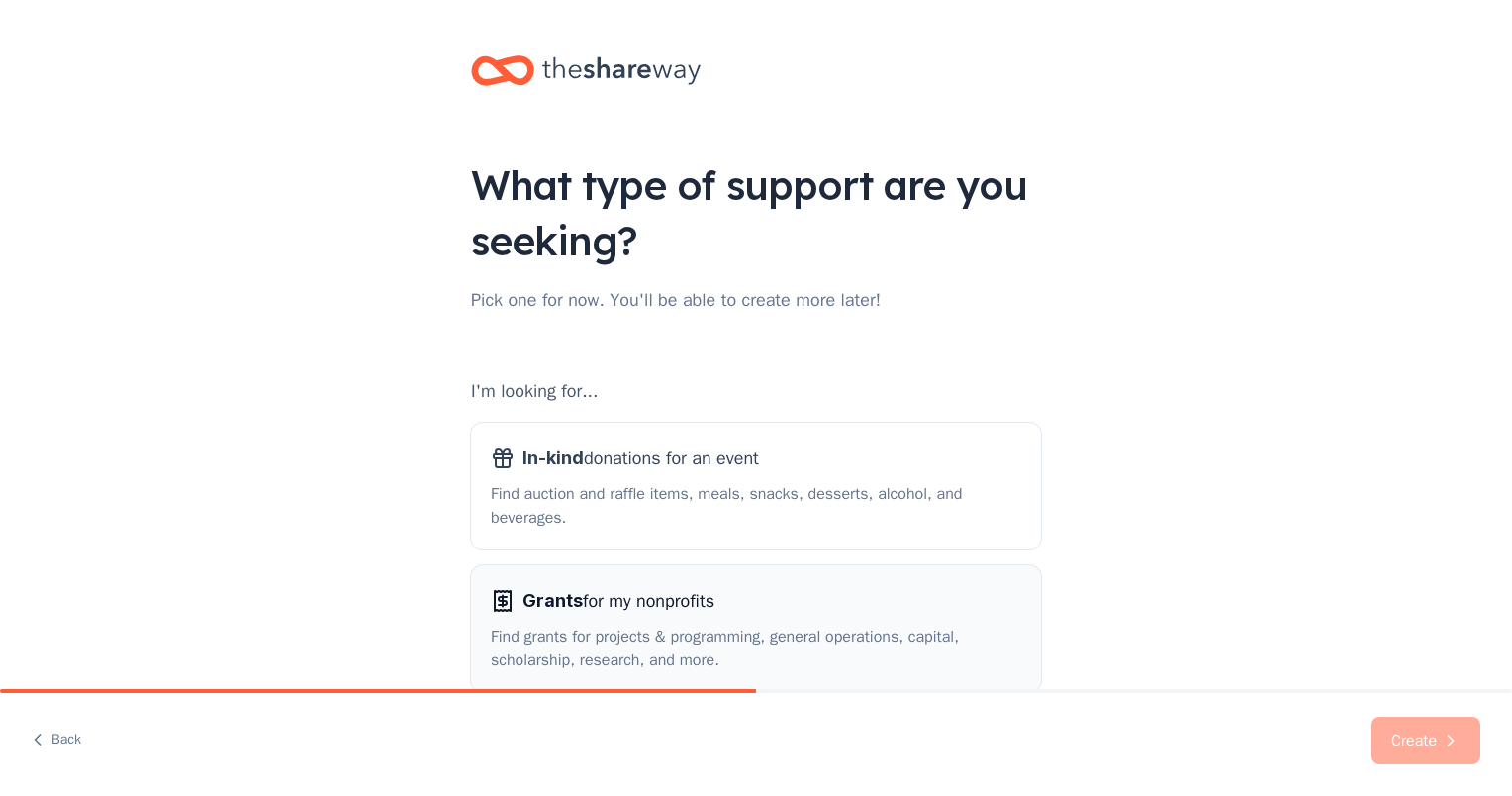 click on "Find grants for projects & programming, general operations, capital, scholarship, research, and more." at bounding box center [756, 648] 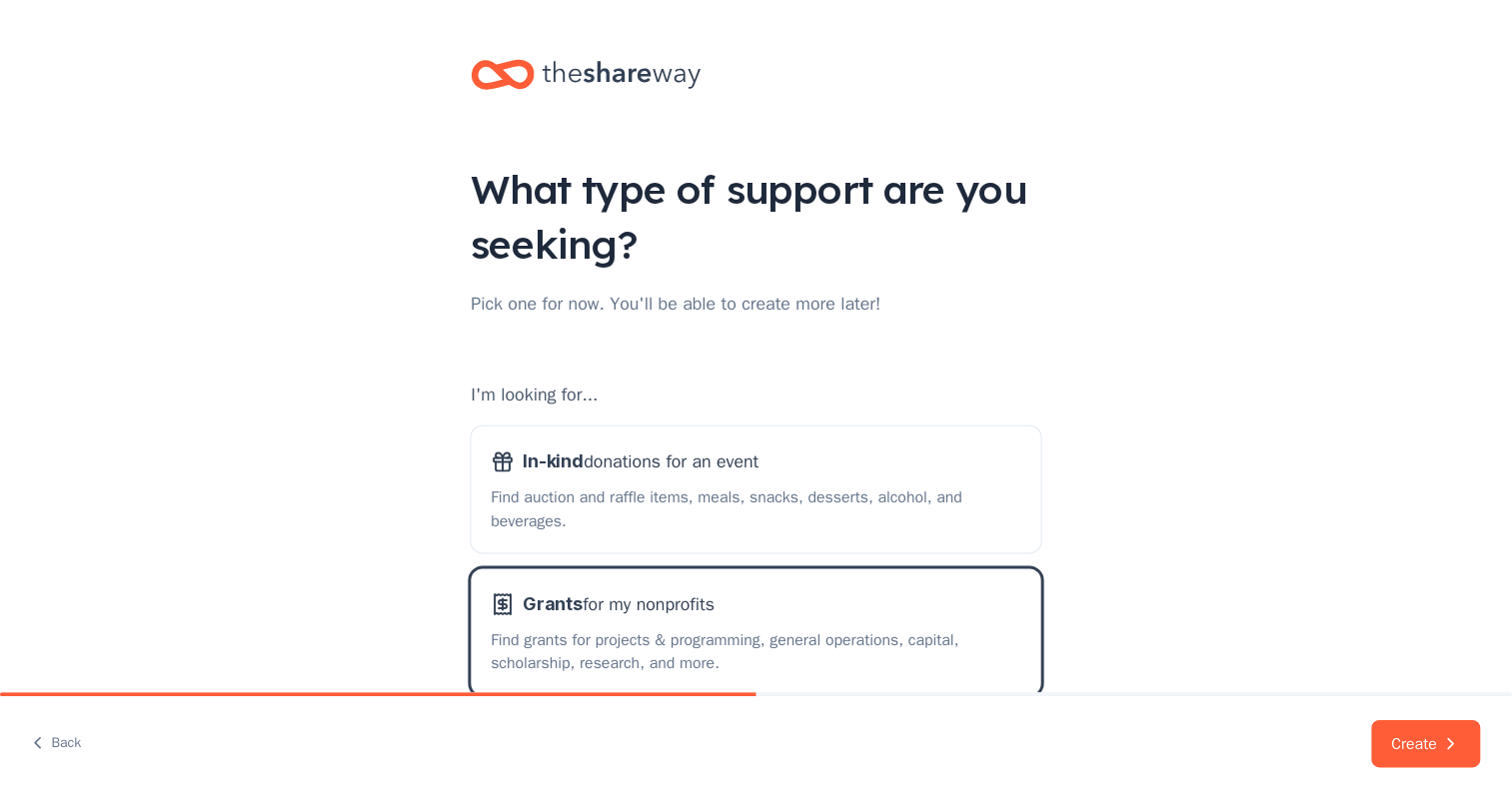 scroll, scrollTop: 111, scrollLeft: 0, axis: vertical 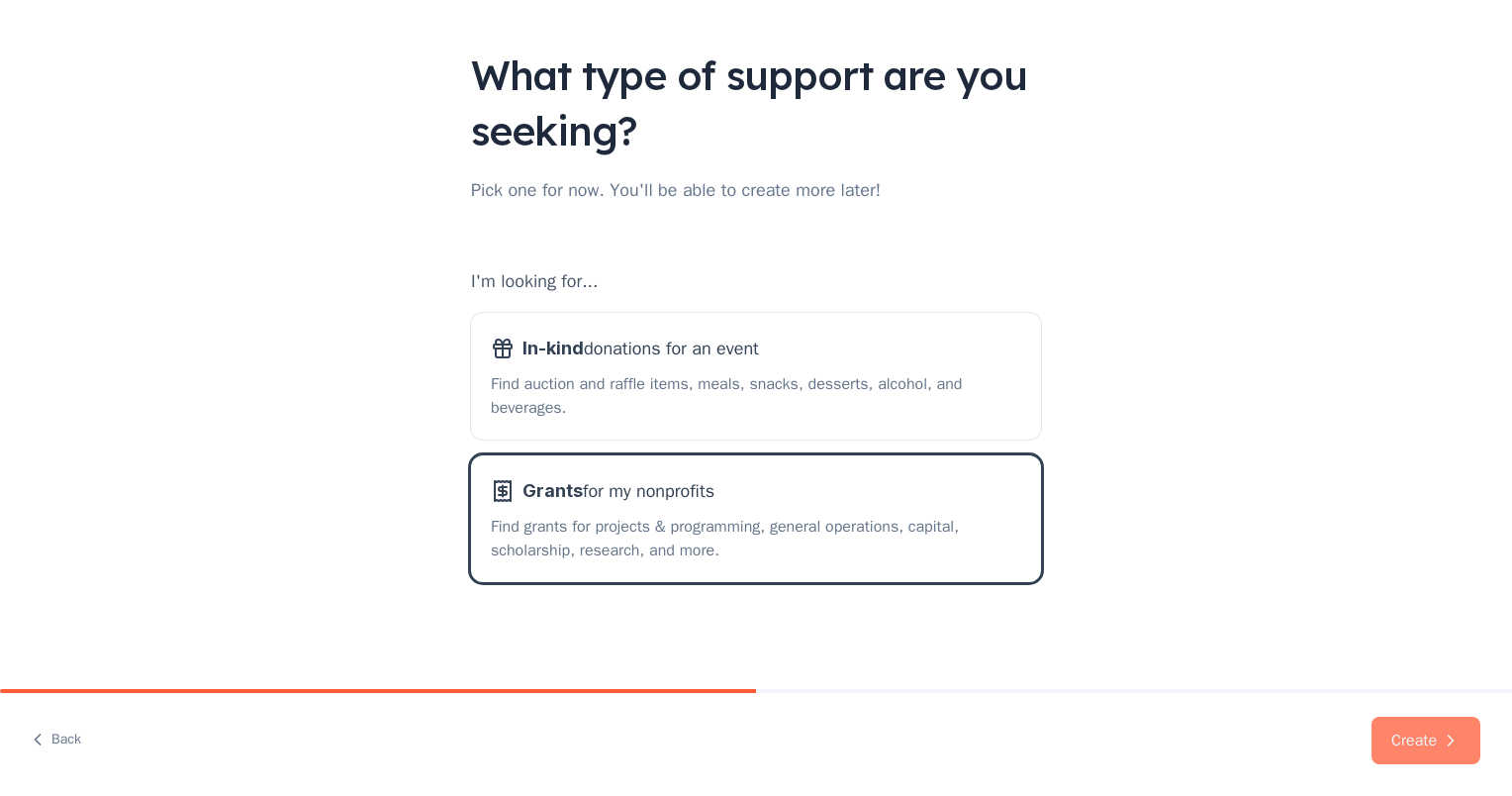 click on "Create" at bounding box center (1426, 741) 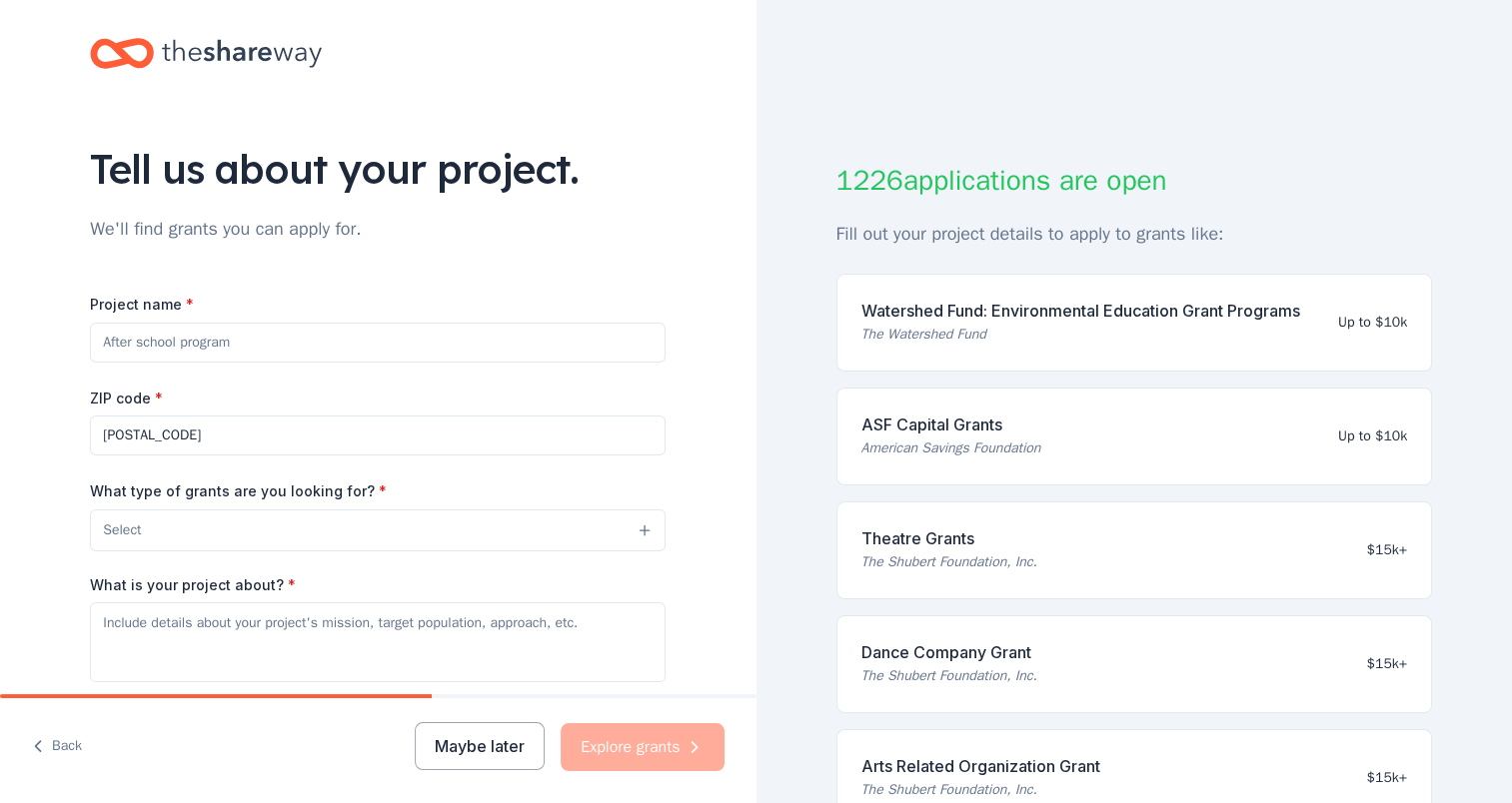 scroll, scrollTop: 0, scrollLeft: 0, axis: both 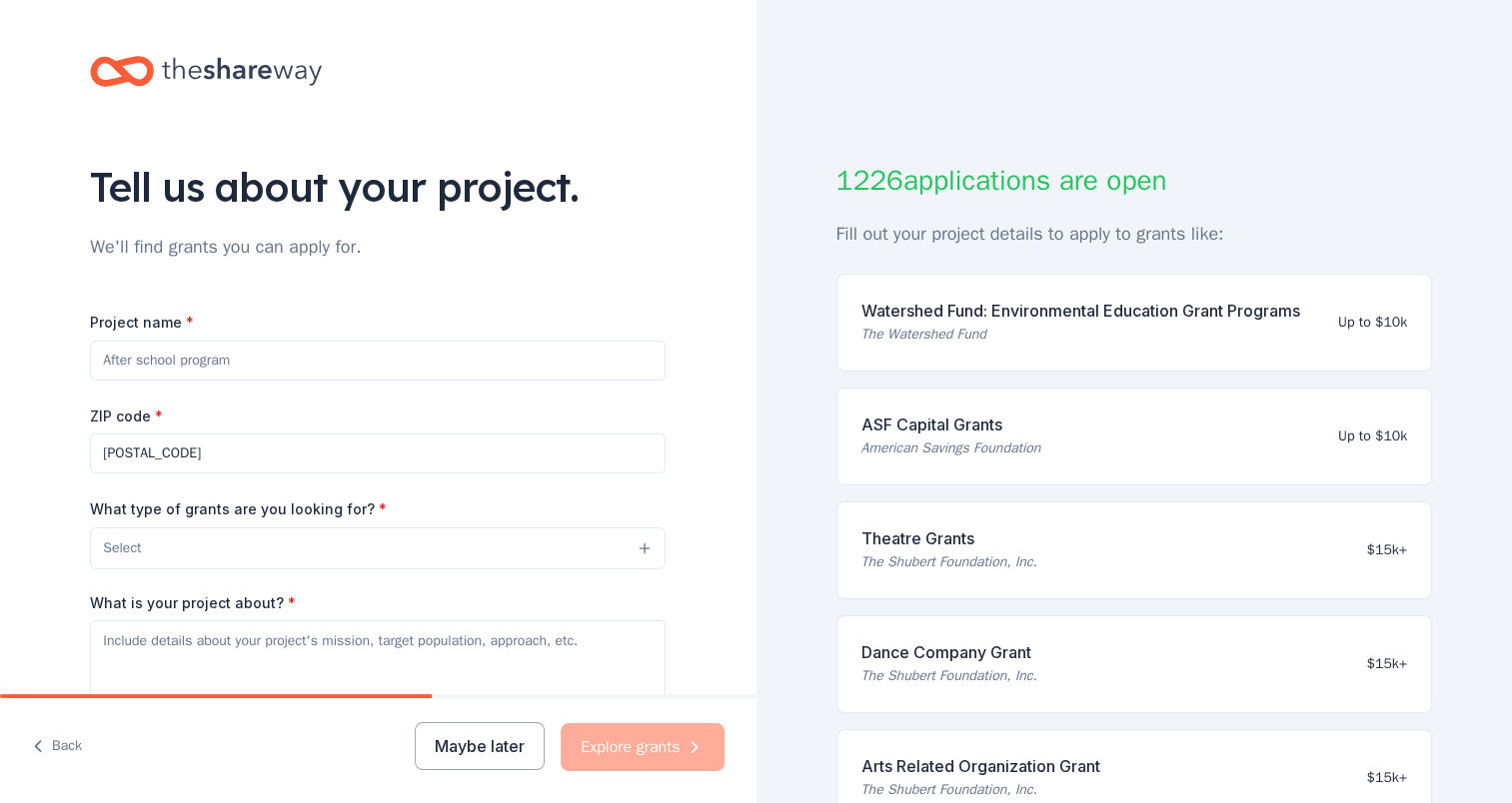 click on "Project name *" at bounding box center (378, 361) 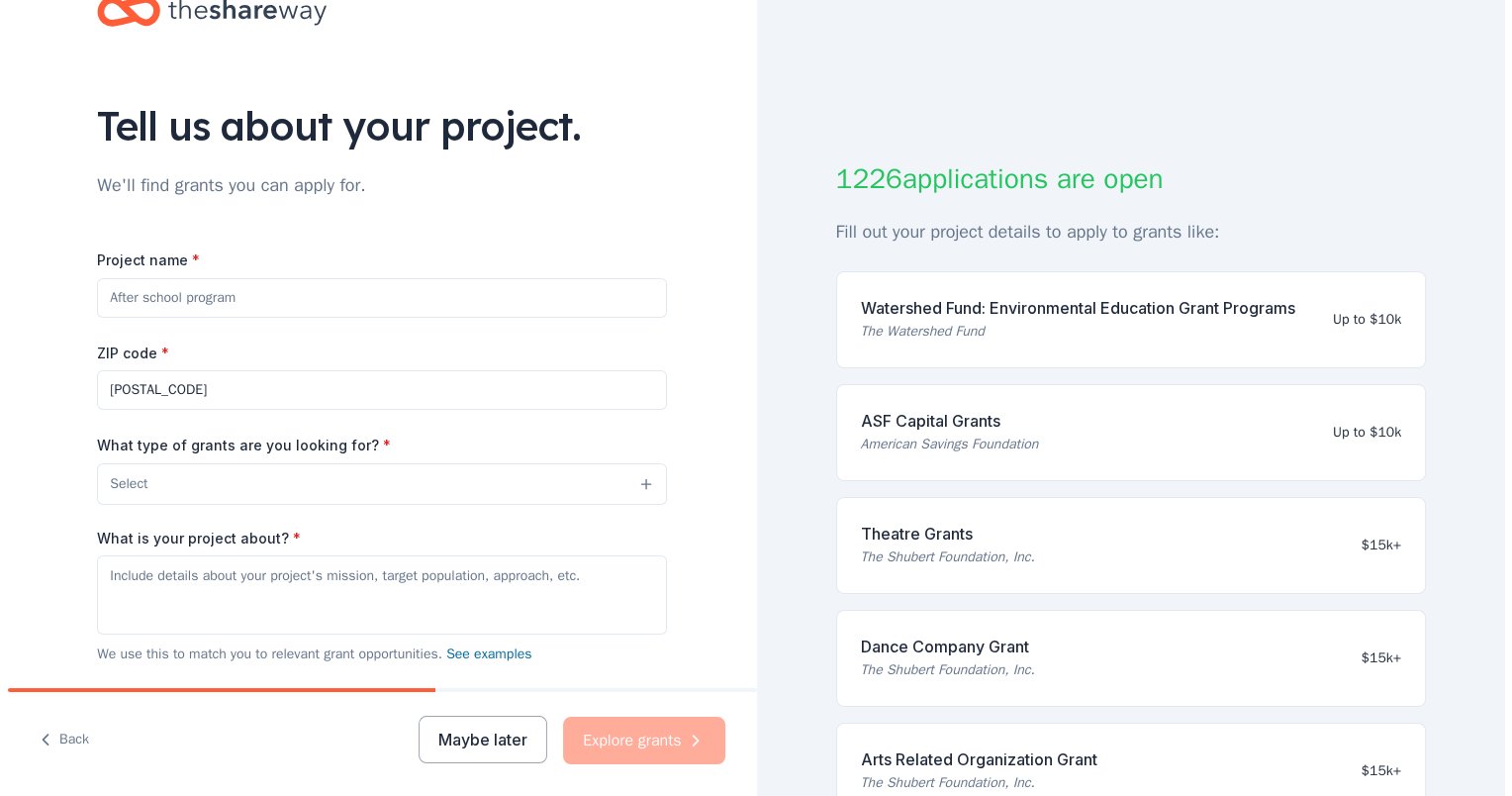 scroll, scrollTop: 61, scrollLeft: 0, axis: vertical 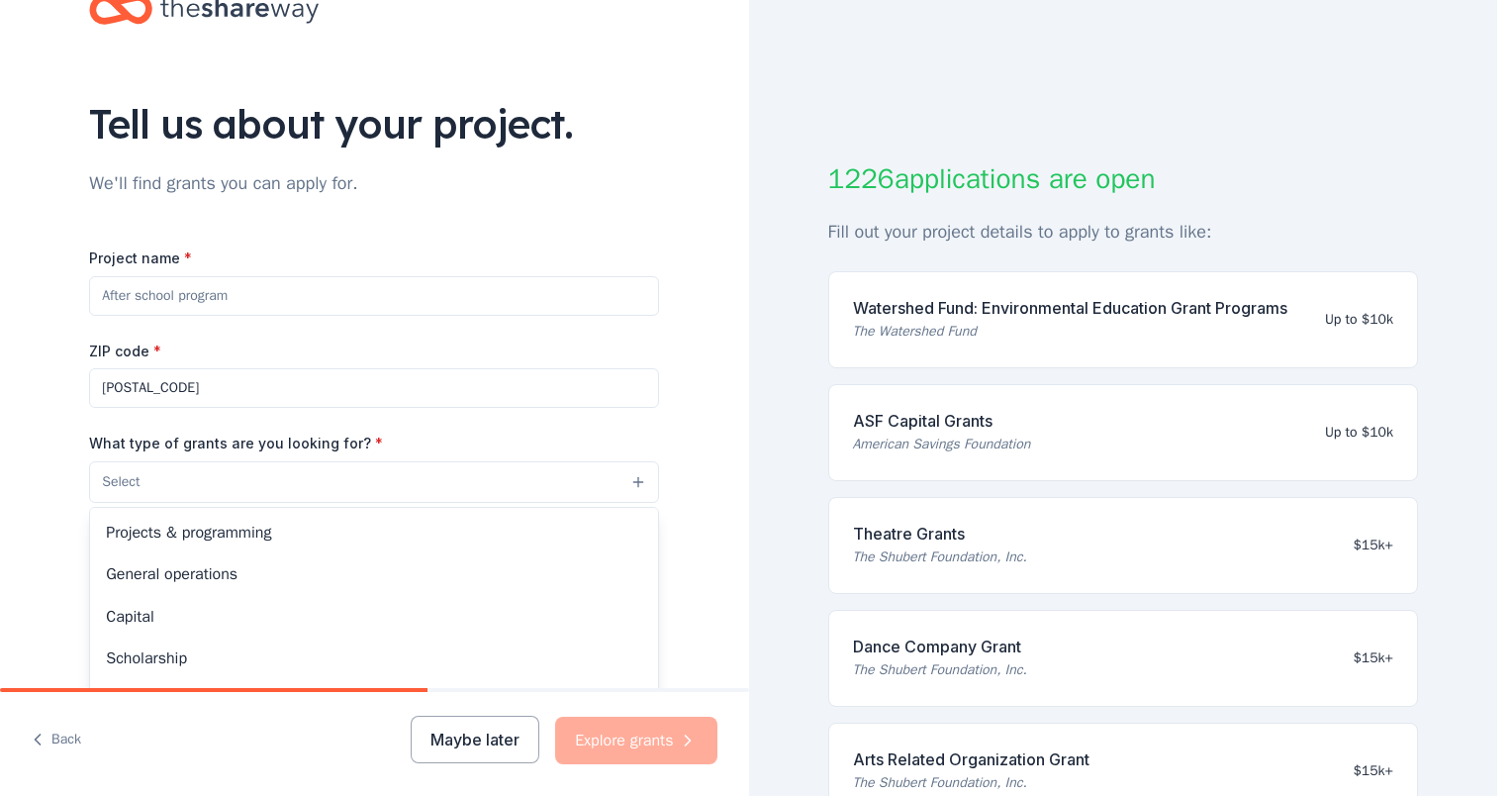 click on "Select" at bounding box center (374, 482) 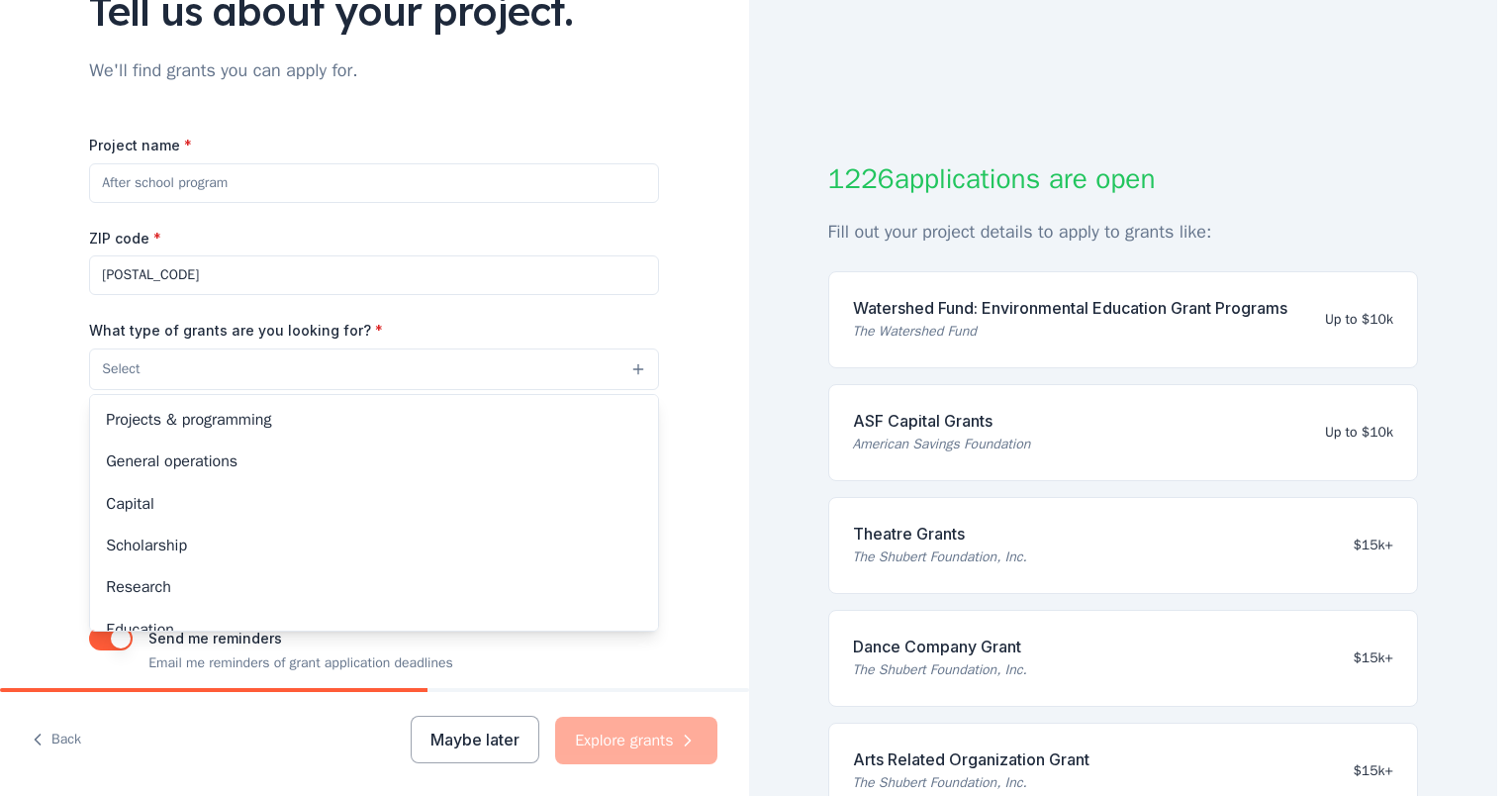 scroll, scrollTop: 174, scrollLeft: 0, axis: vertical 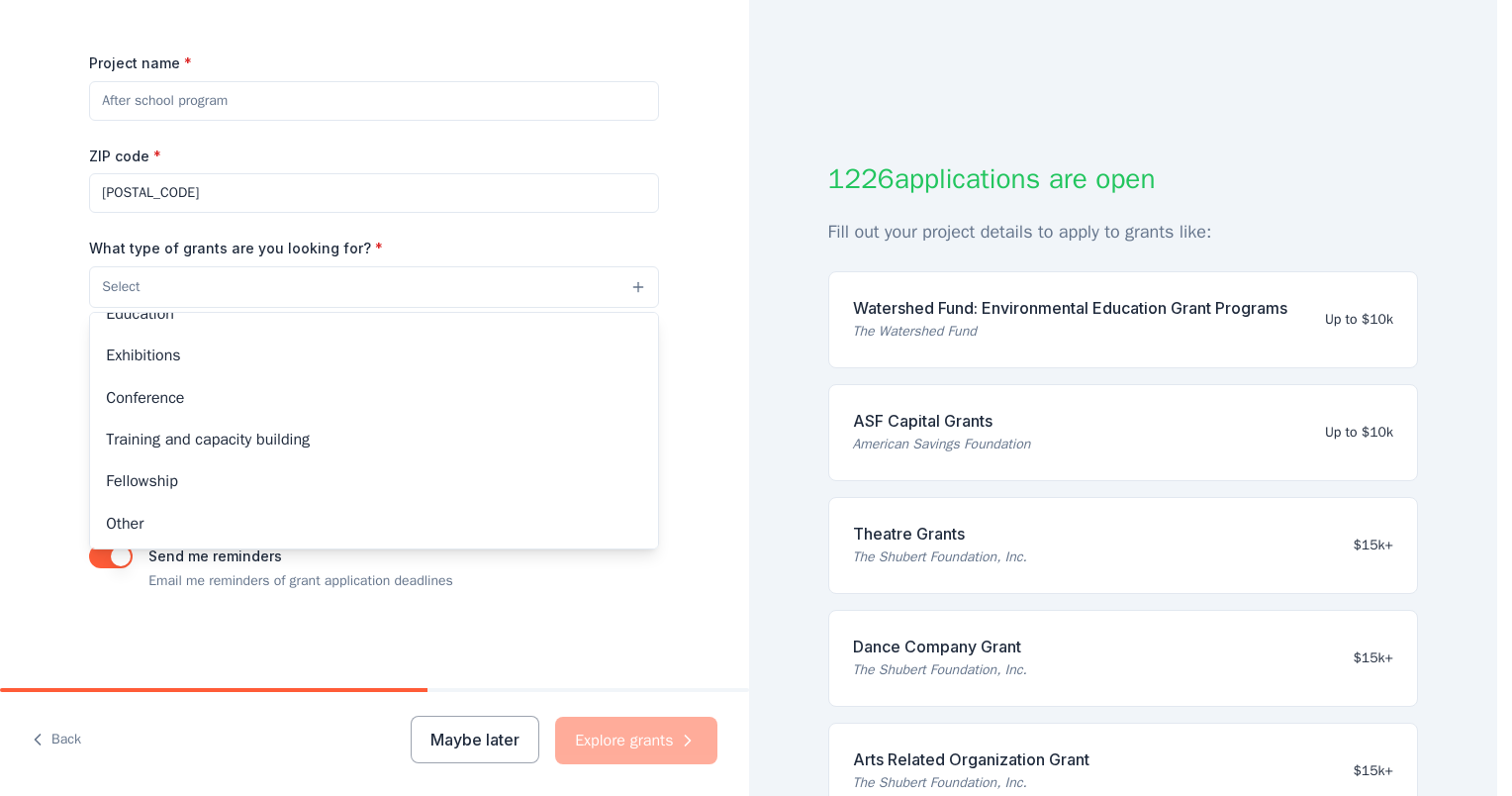 click on "Tell us about your project. We'll find grants you can apply for. Project name * ZIP code * [POSTAL_CODE] What type of grants are you looking for? * Select Projects & programming General operations Capital Scholarship Research Education Exhibitions Conference Training and capacity building Fellowship Other What is your project about? * We use this to match you to relevant grant opportunities.   See examples We recommend at least 300 characters to get the best grant matches. Send me reminders Email me reminders of grant application deadlines" at bounding box center (374, 216) 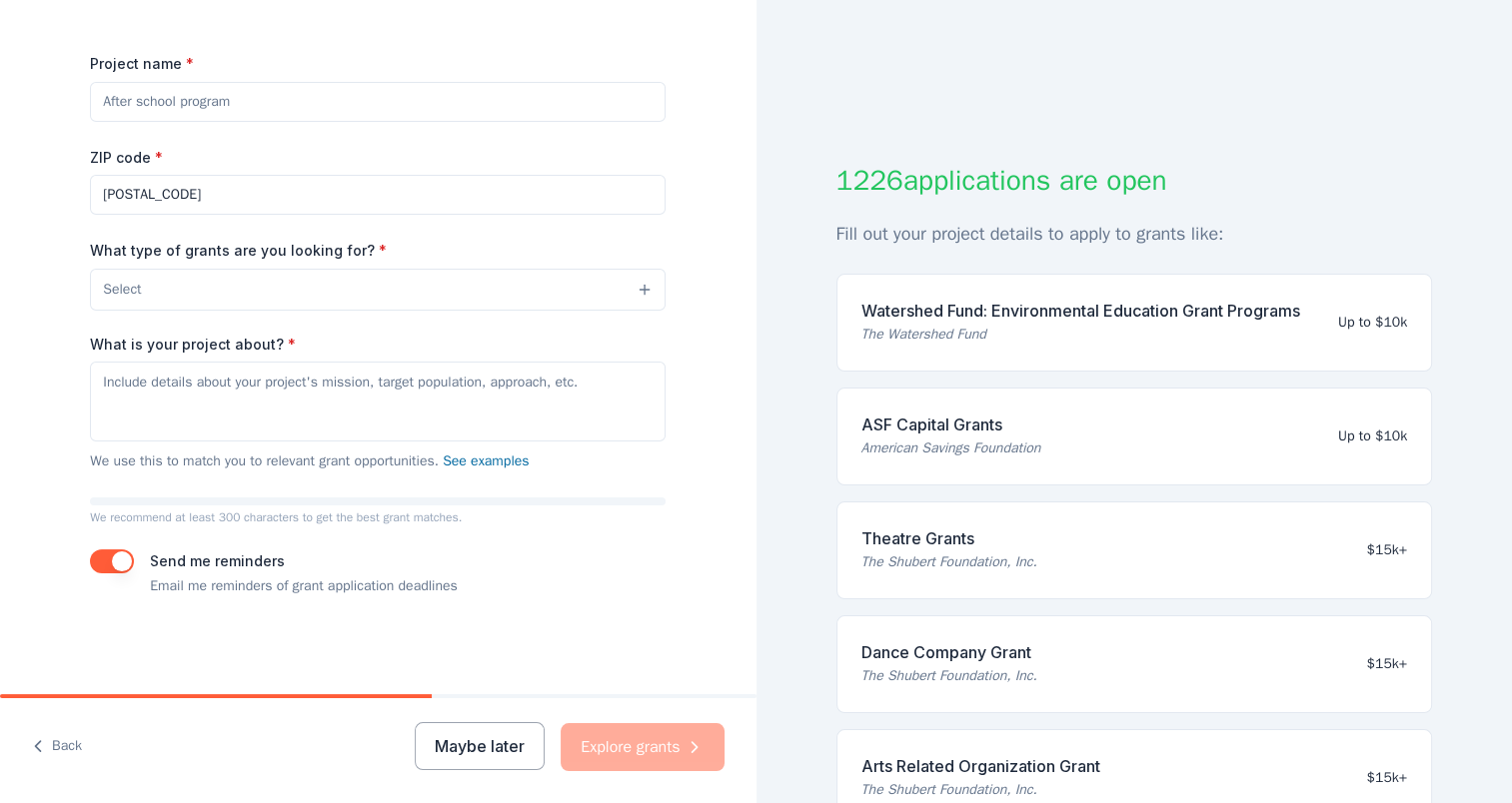 click on "Tell us about your project. We'll find grants you can apply for. Project name * ZIP code * [POSTAL_CODE] What type of grants are you looking for? * Select What is your project about? * We use this to match you to relevant grant opportunities.   See examples We recommend at least 300 characters to get the best grant matches. Send me reminders Email me reminders of grant application deadlines" at bounding box center [378, 218] 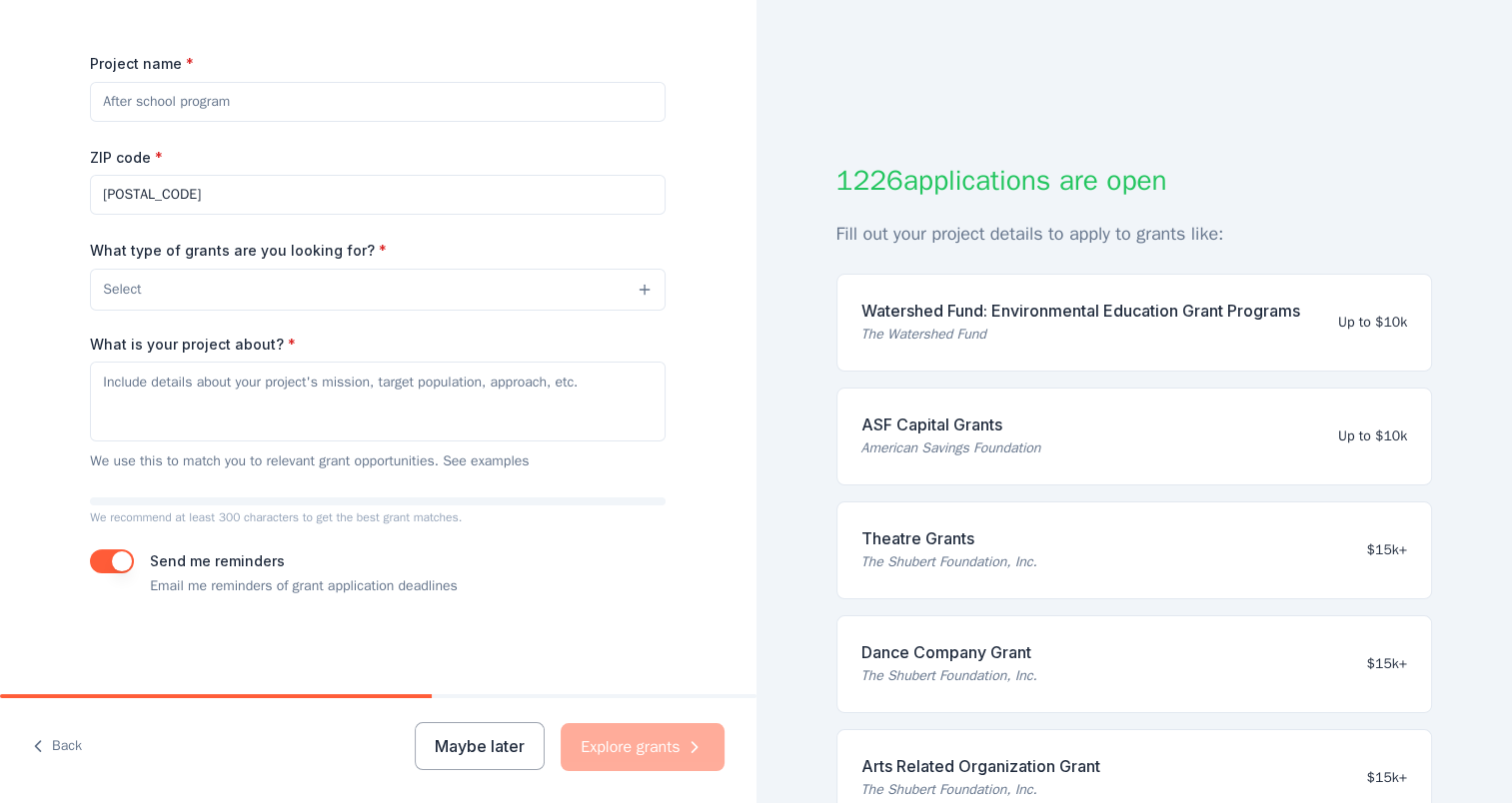 click on "See examples" at bounding box center [486, 461] 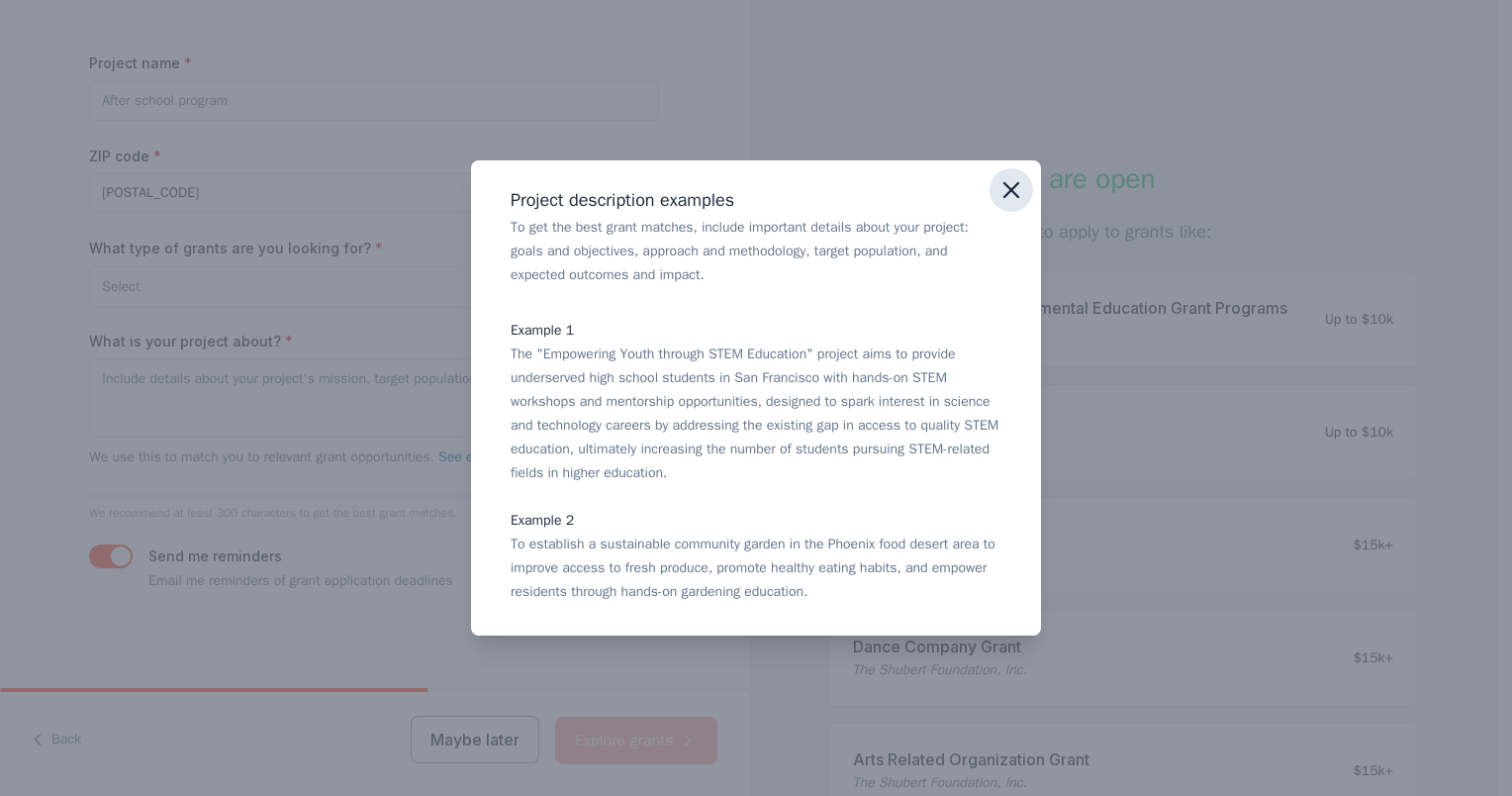 click 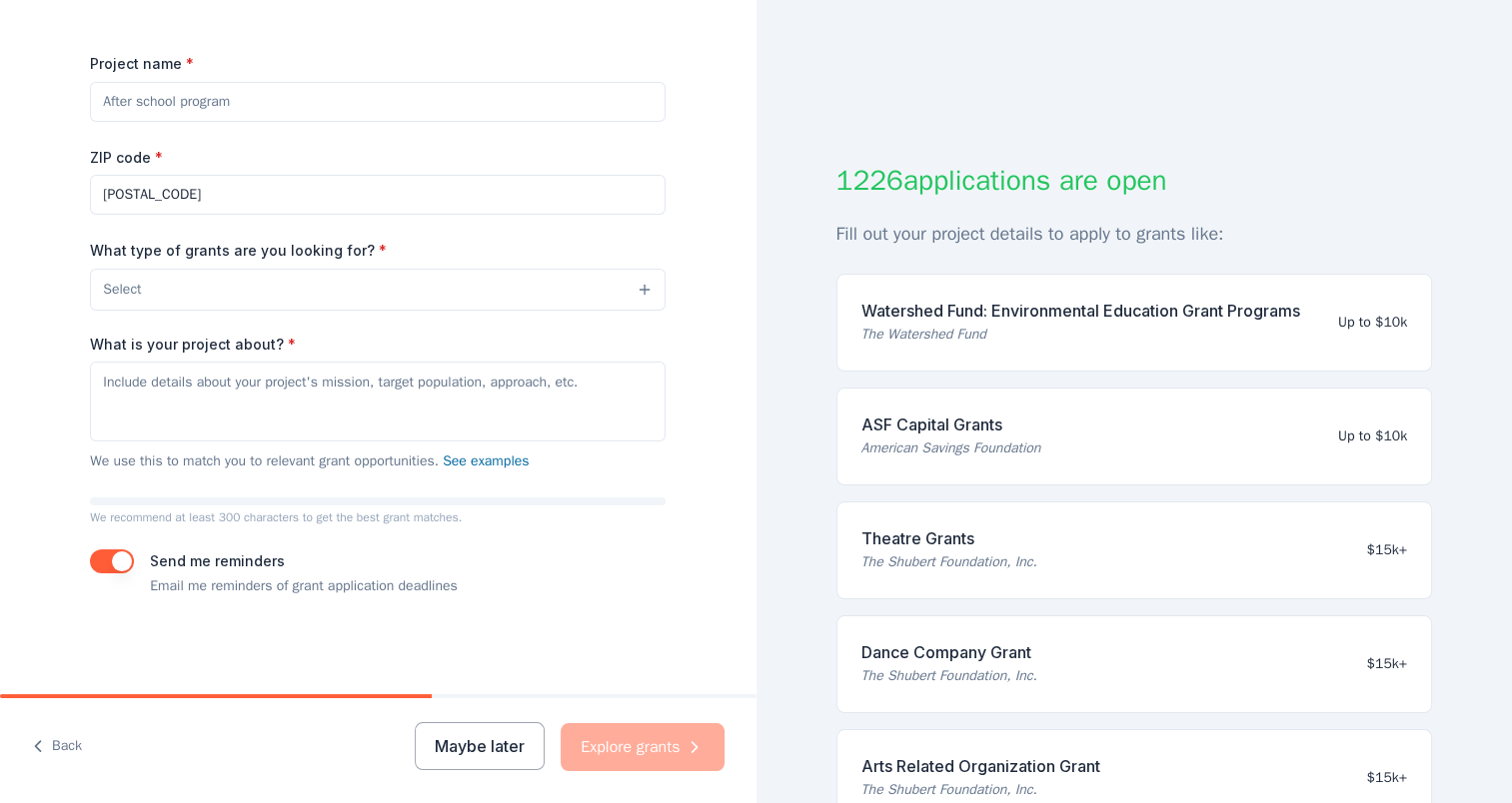 click on "Fill out your project details to apply to grants like:" at bounding box center (1134, 234) 